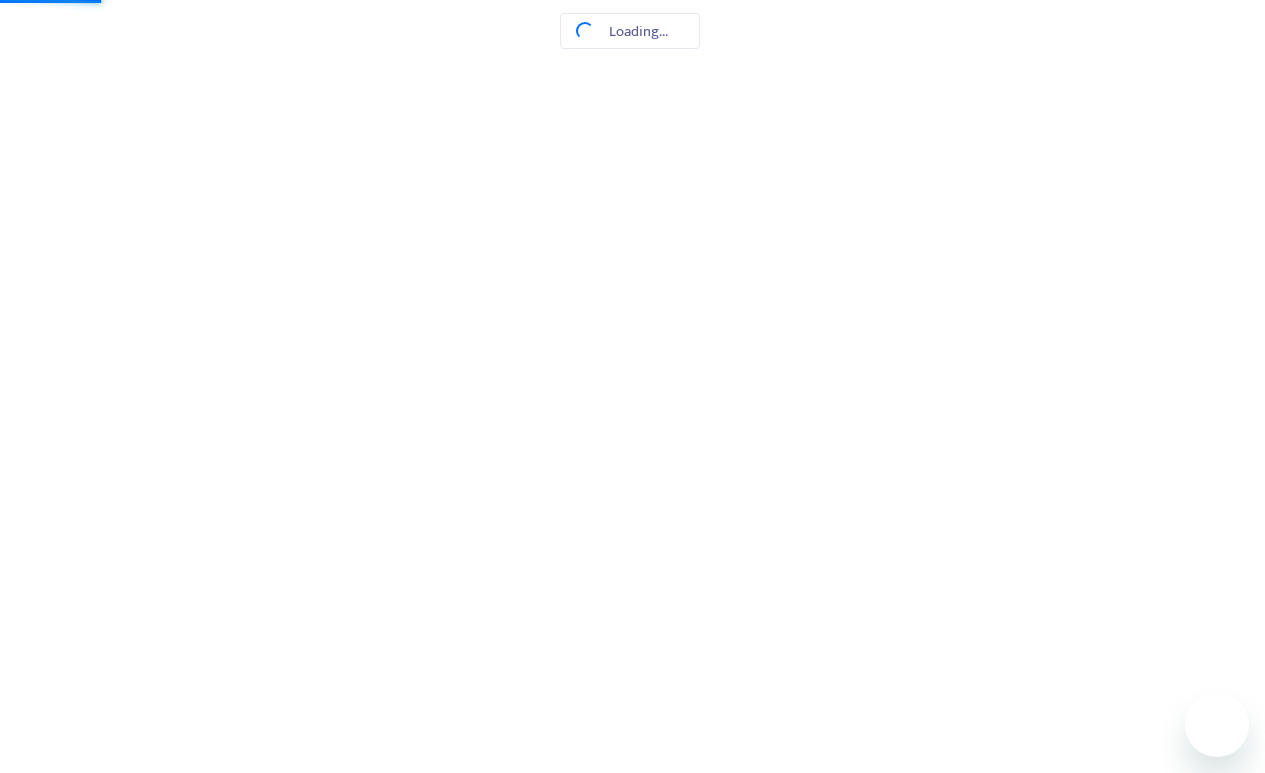scroll, scrollTop: 0, scrollLeft: 0, axis: both 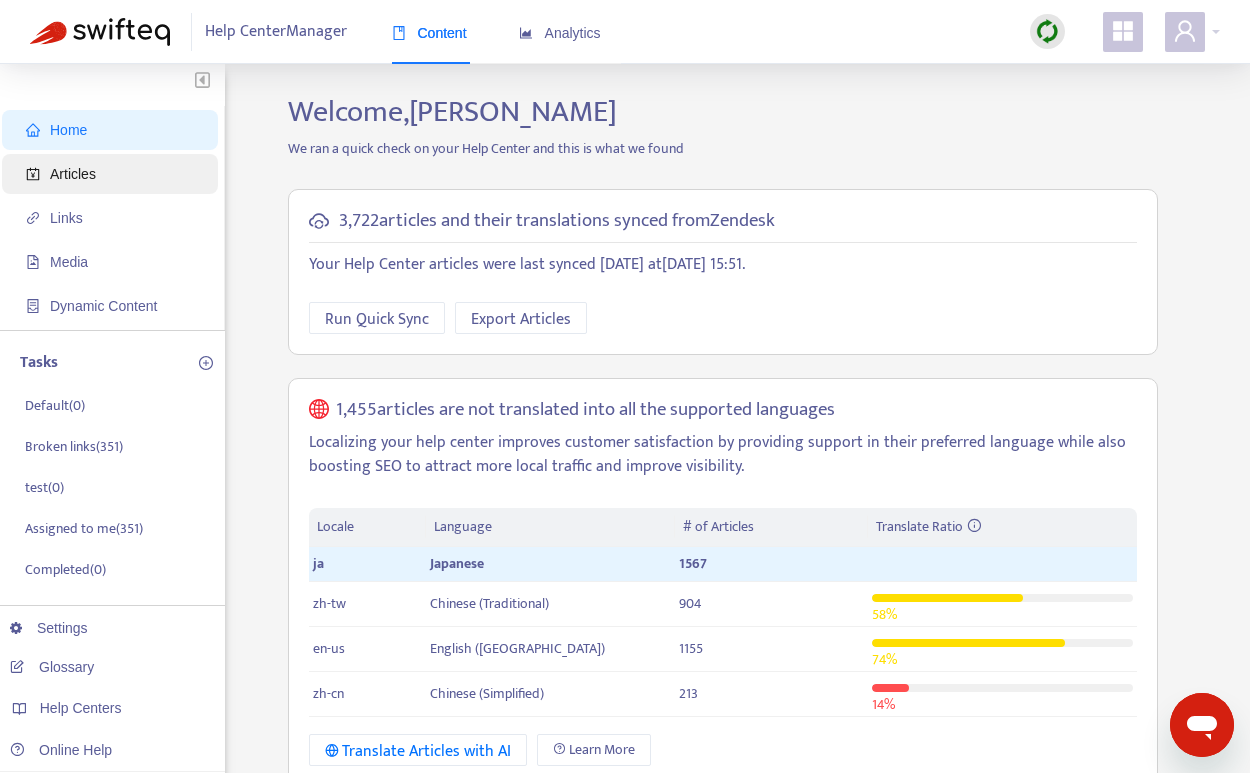 click on "Articles" at bounding box center (73, 174) 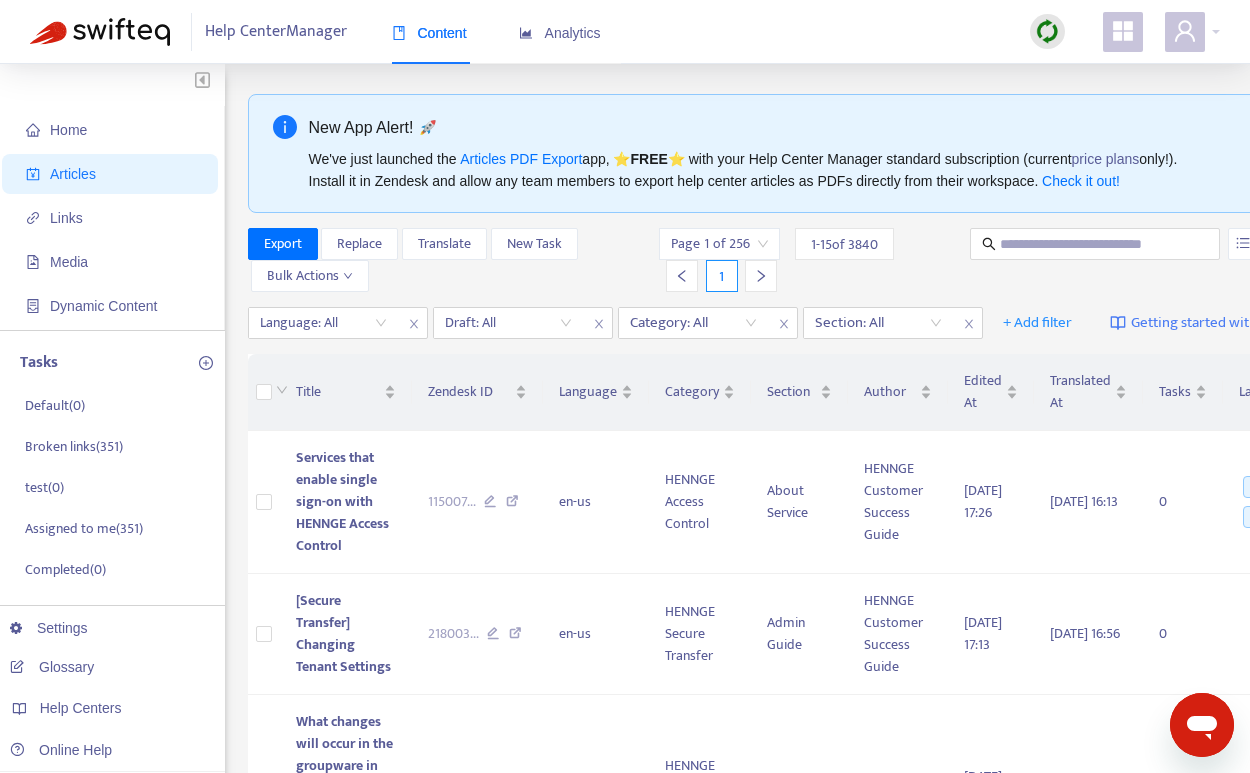 click at bounding box center (1047, 31) 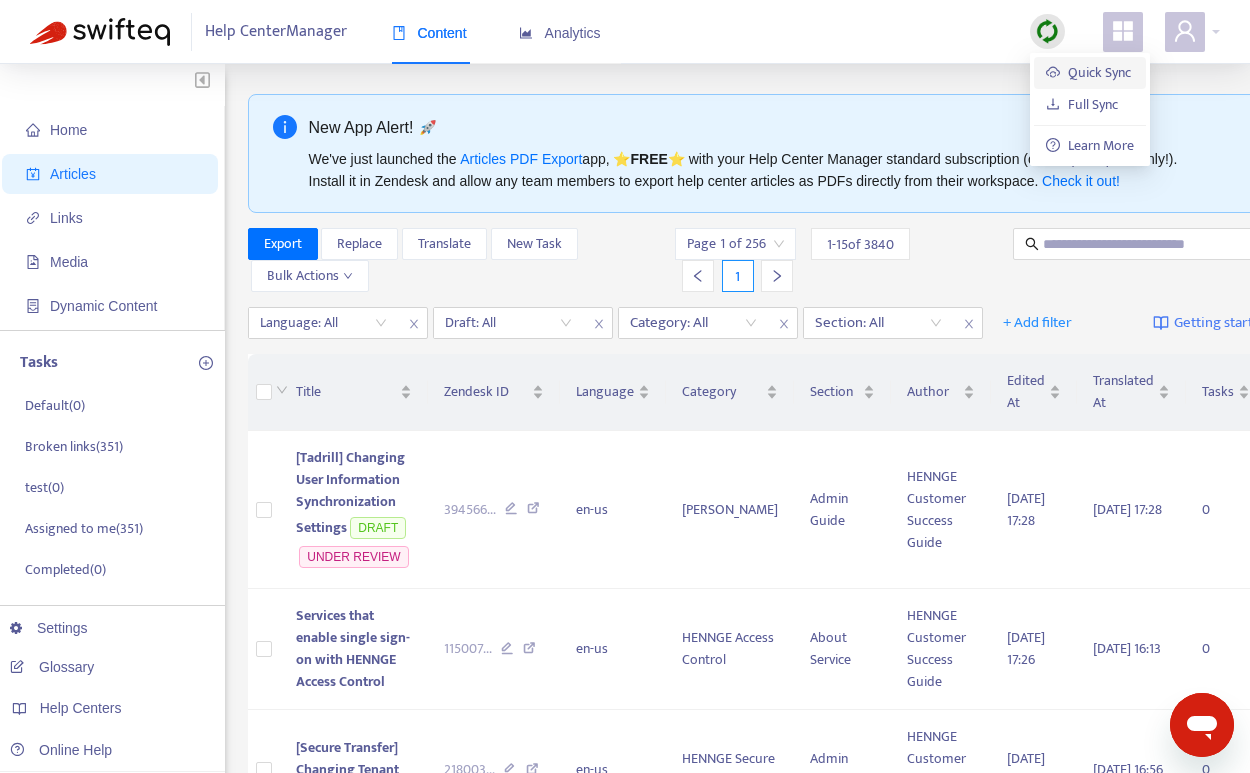 click on "Quick Sync" at bounding box center [1088, 72] 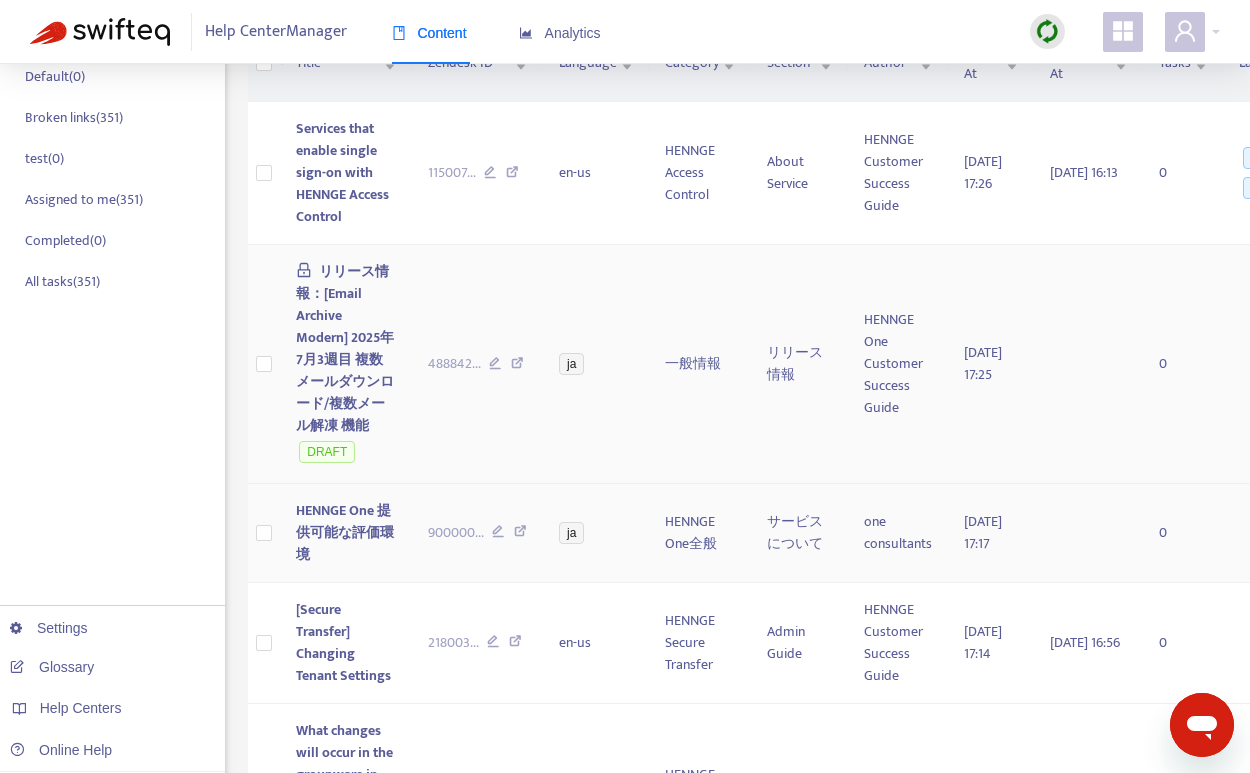 scroll, scrollTop: 330, scrollLeft: 0, axis: vertical 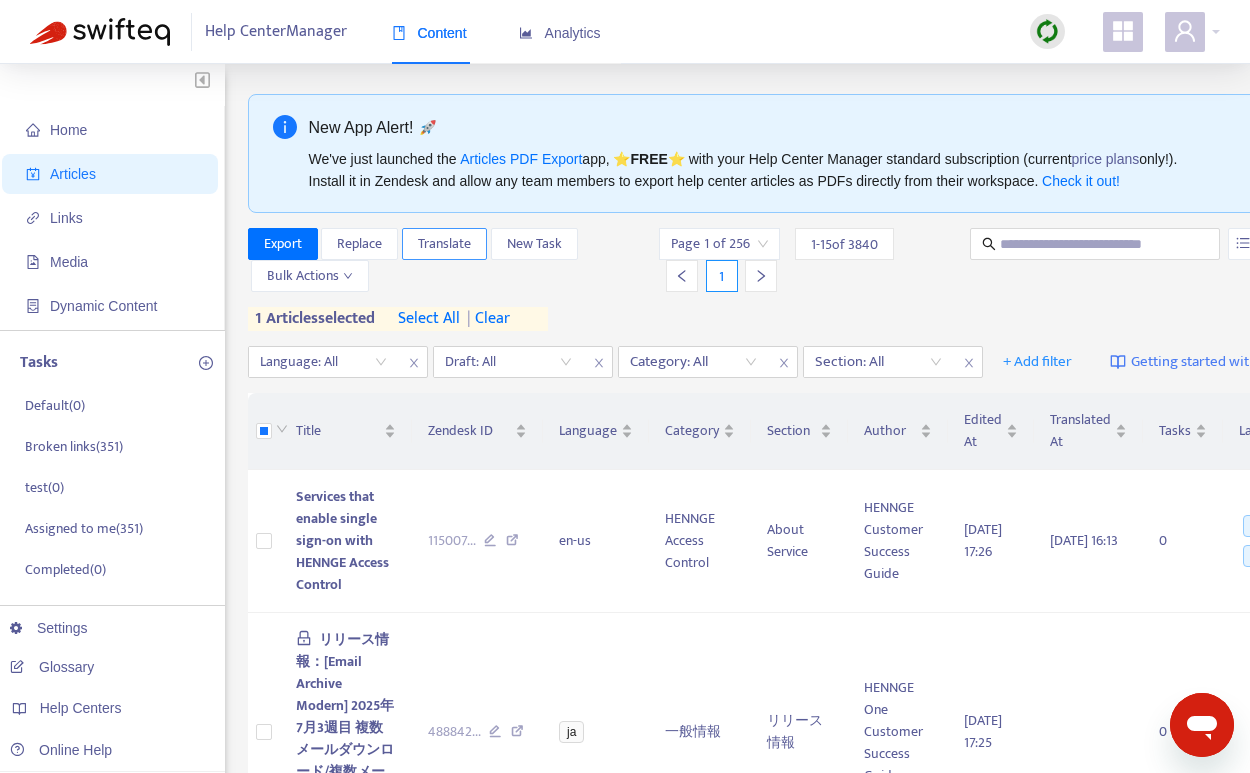 click on "Translate" at bounding box center (444, 244) 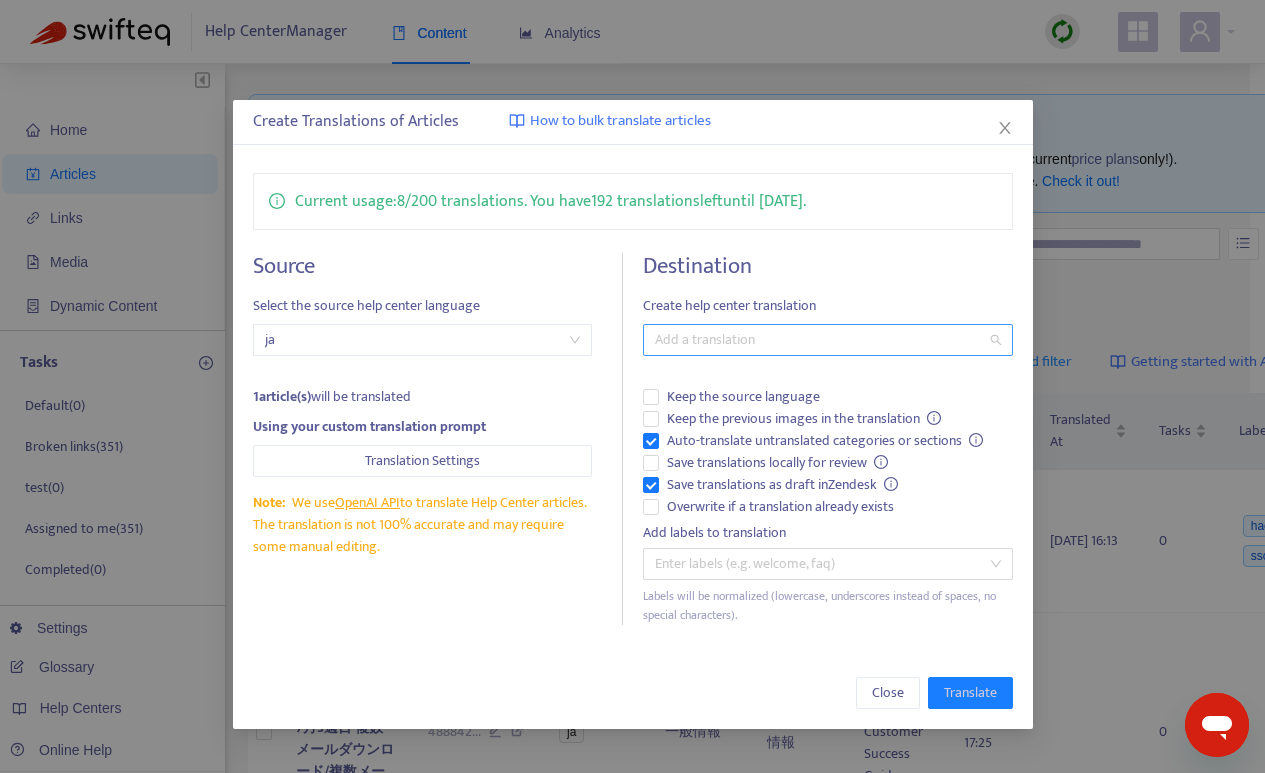 click at bounding box center (818, 340) 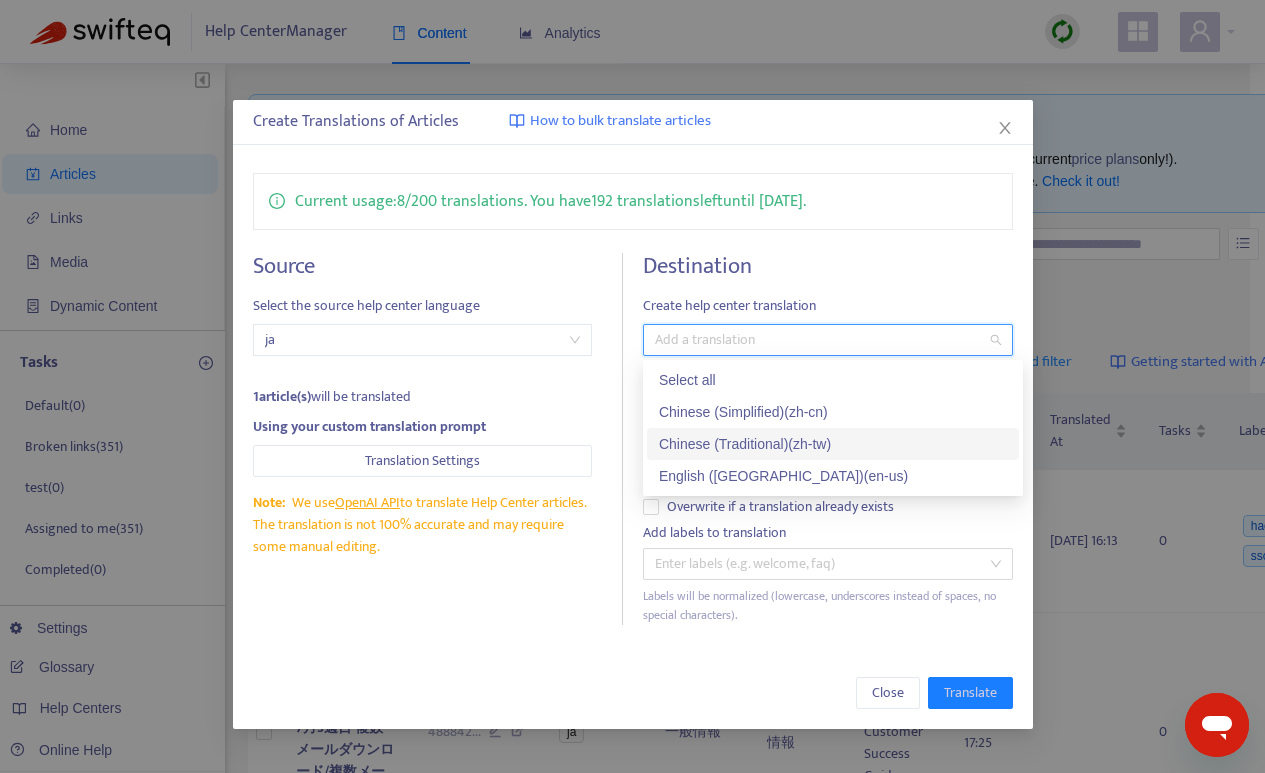 click on "Chinese (Traditional)  ( zh-tw )" at bounding box center [833, 444] 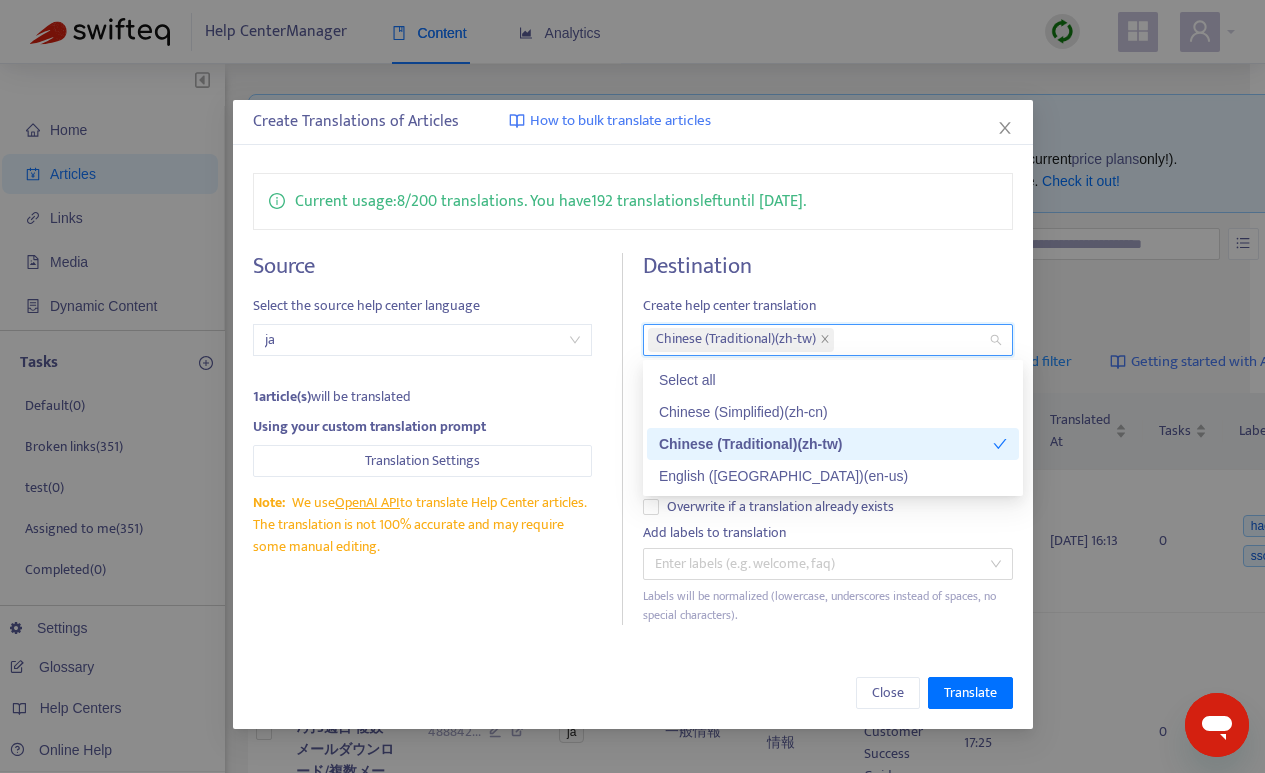 click on "English ([GEOGRAPHIC_DATA])  ( en-us )" at bounding box center (833, 476) 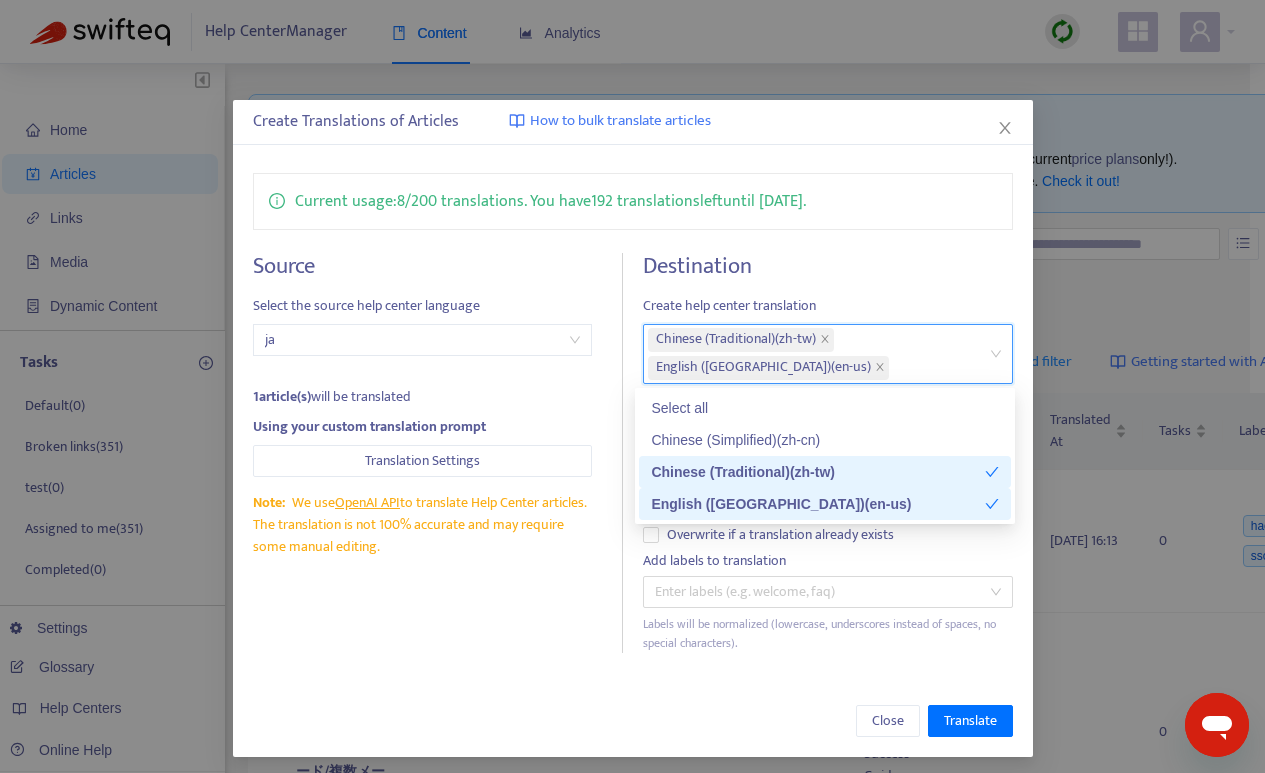 click on "Source Select the source help center language ja 1  article(s)  will be translated Using your custom translation prompt Translation Settings Note: We use  OpenAI API  to translate Help Center articles. The translation is not 100% accurate and may require some manual editing." at bounding box center [438, 453] 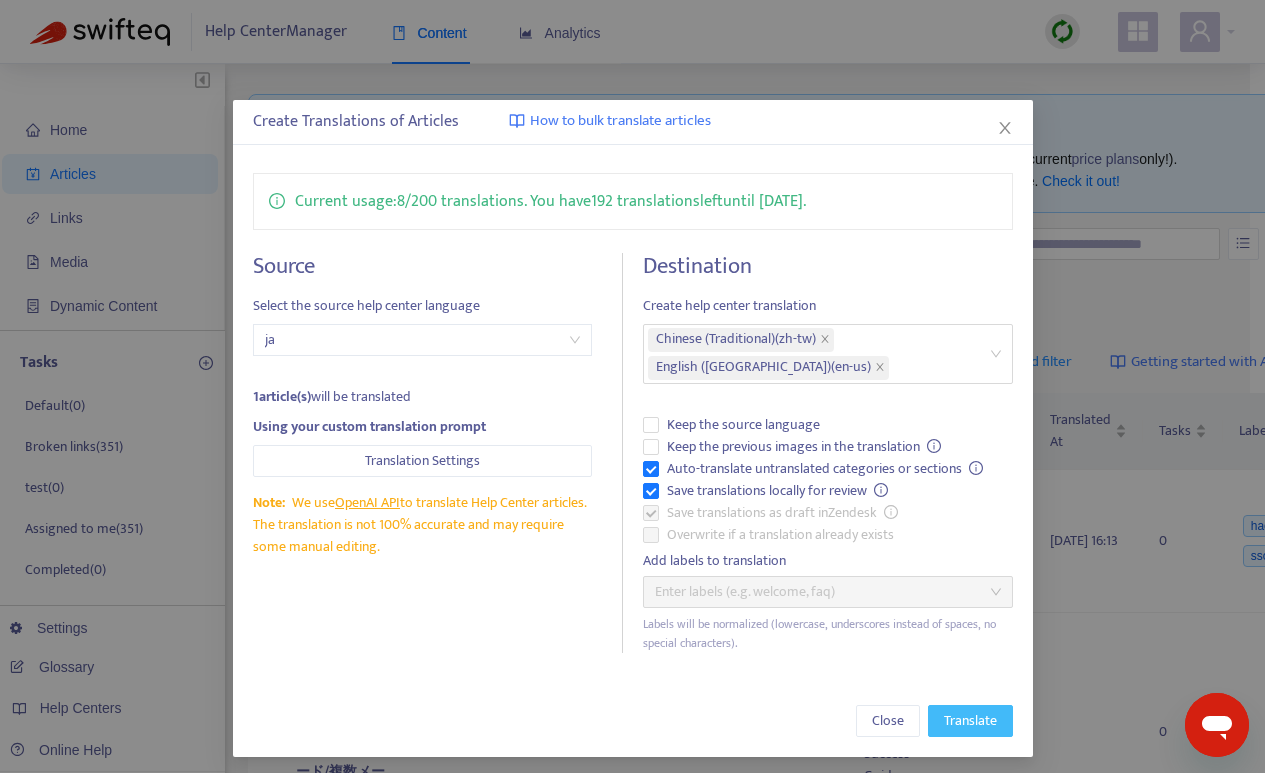 click on "Translate" at bounding box center [970, 721] 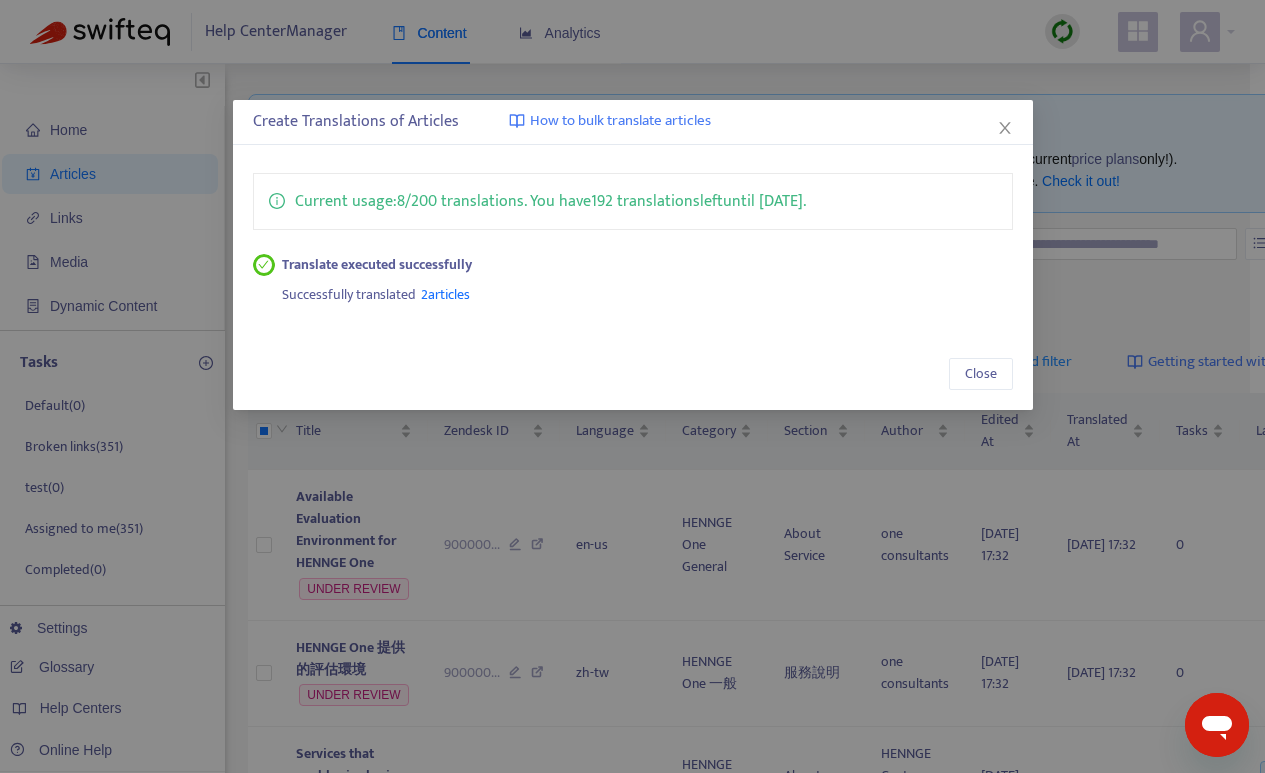 click on "2  articles" at bounding box center (445, 294) 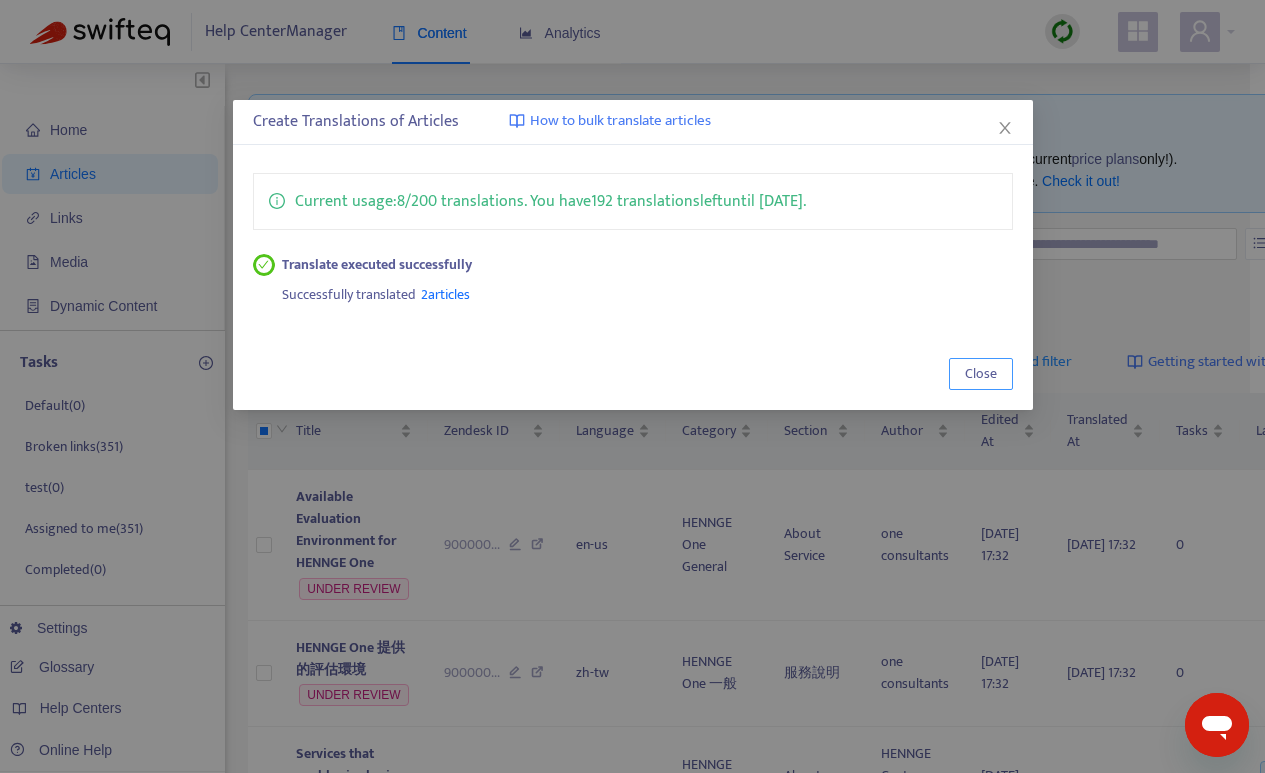 click on "Close" at bounding box center (981, 374) 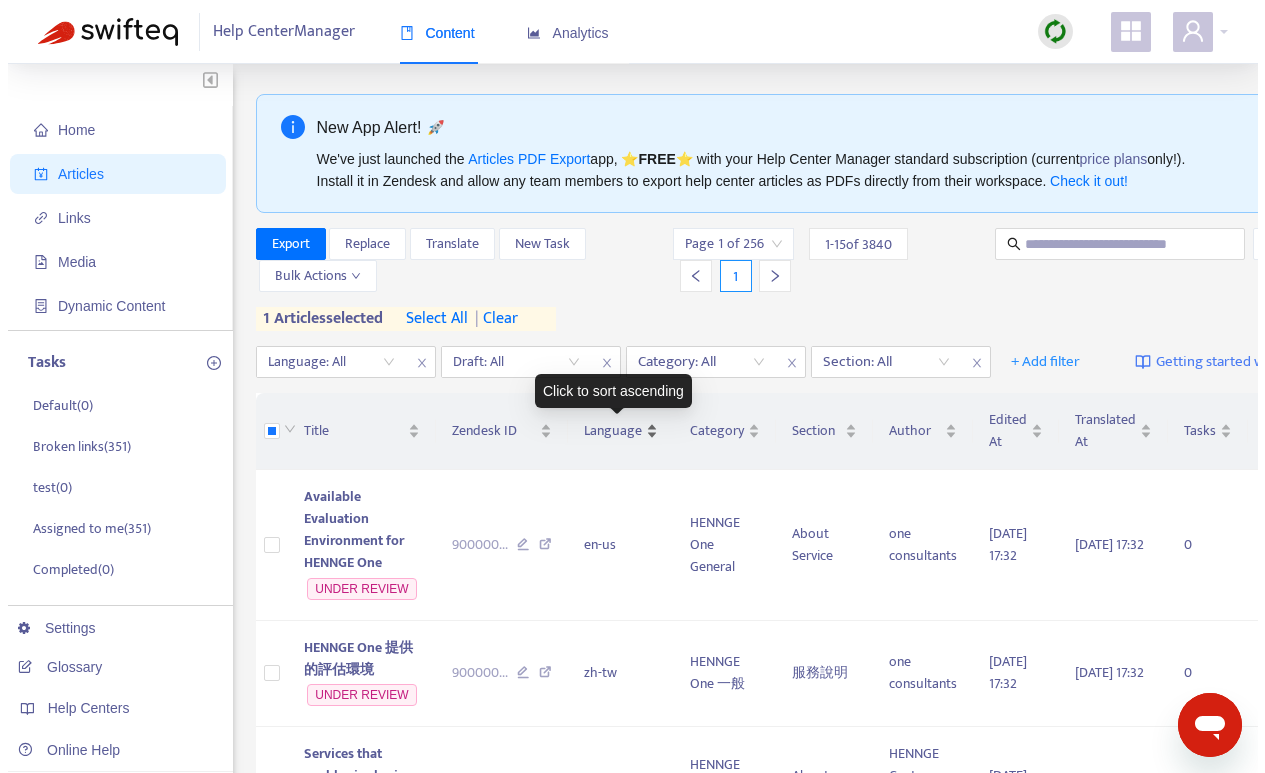 scroll, scrollTop: 164, scrollLeft: 0, axis: vertical 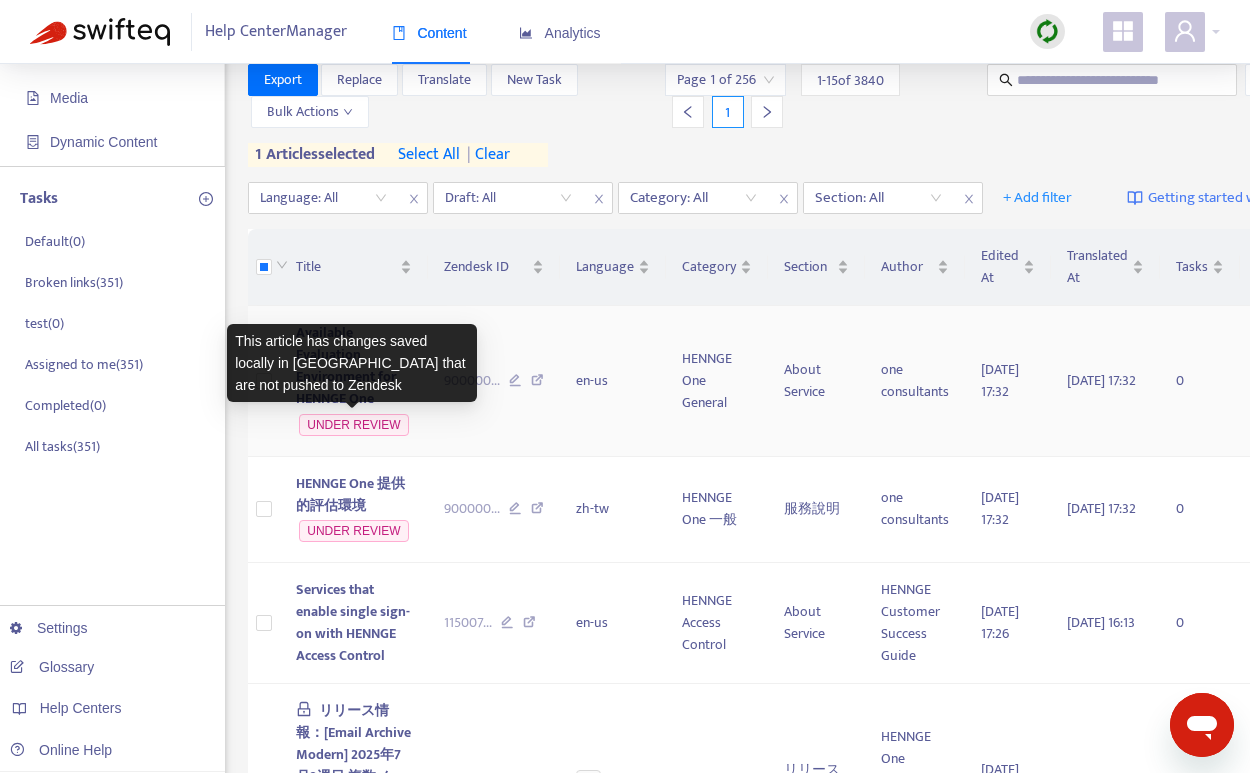 click on "This article has changes saved locally in [GEOGRAPHIC_DATA] that are not pushed to Zendesk" at bounding box center [352, 363] 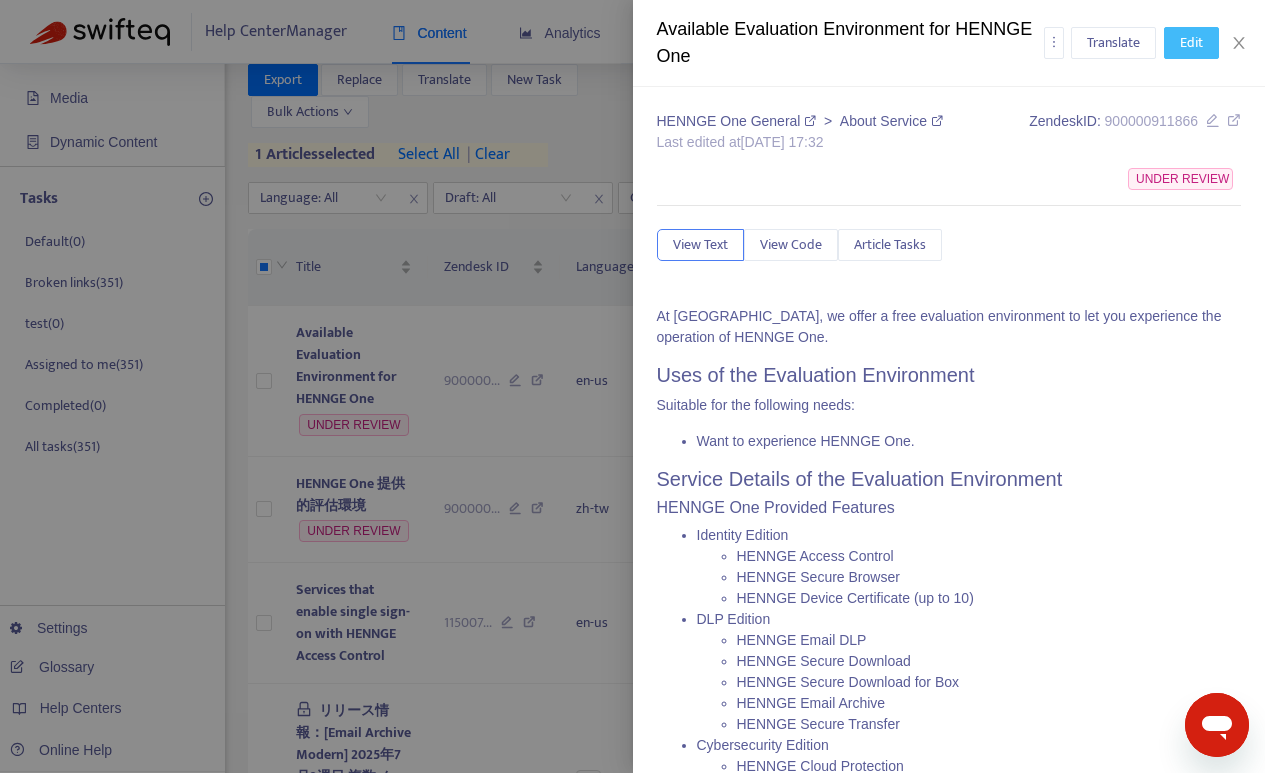click on "Edit" at bounding box center [1191, 43] 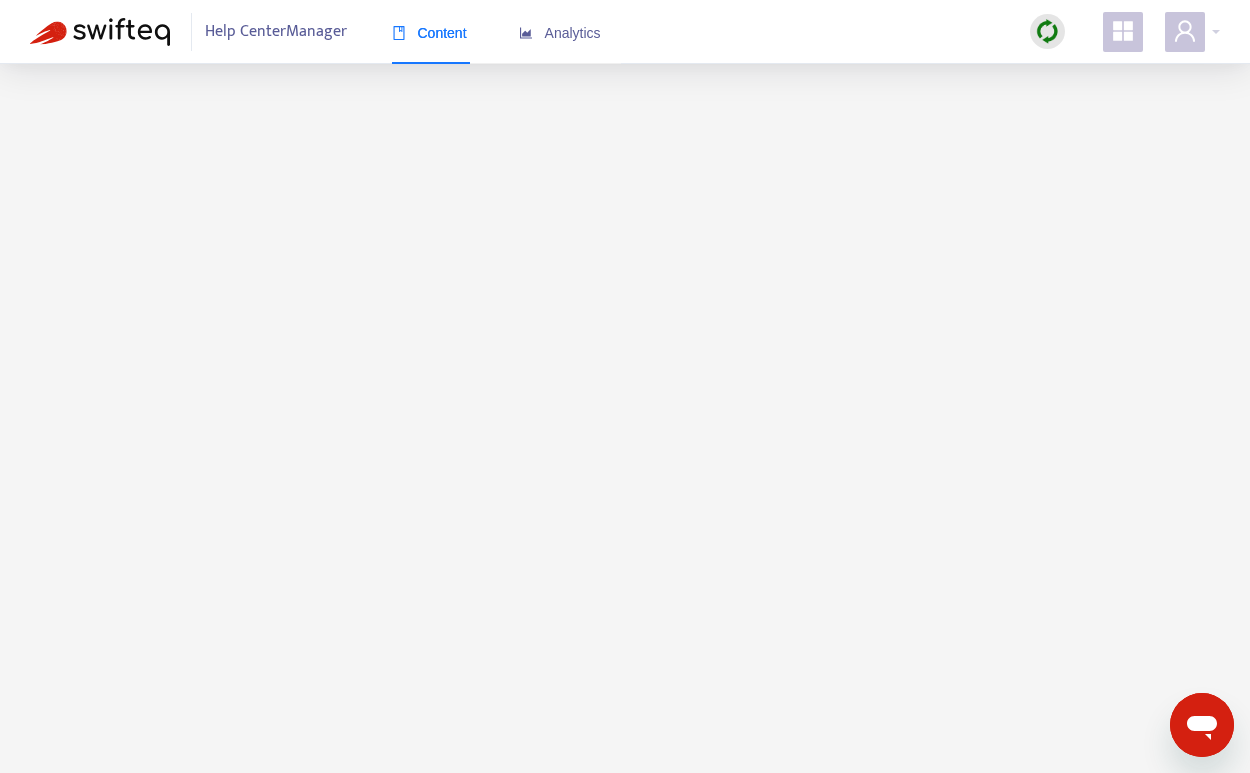 scroll, scrollTop: 0, scrollLeft: 0, axis: both 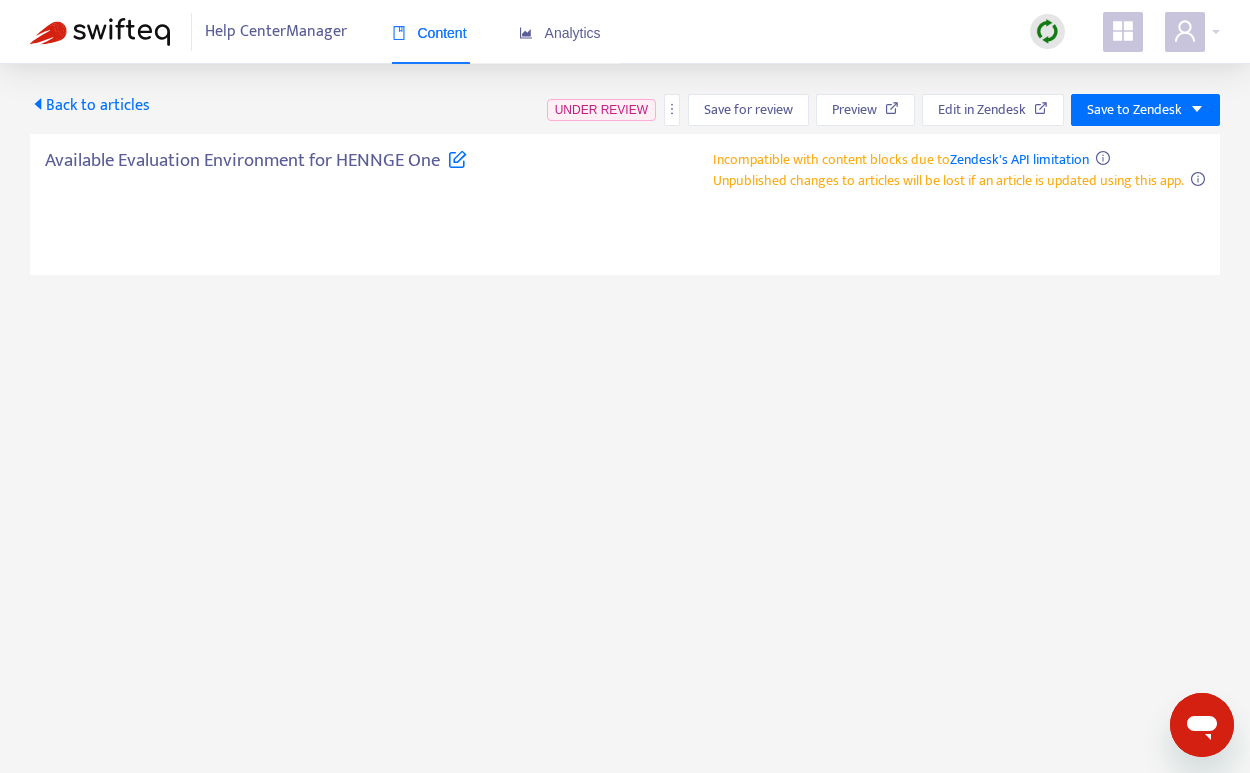 type on "**********" 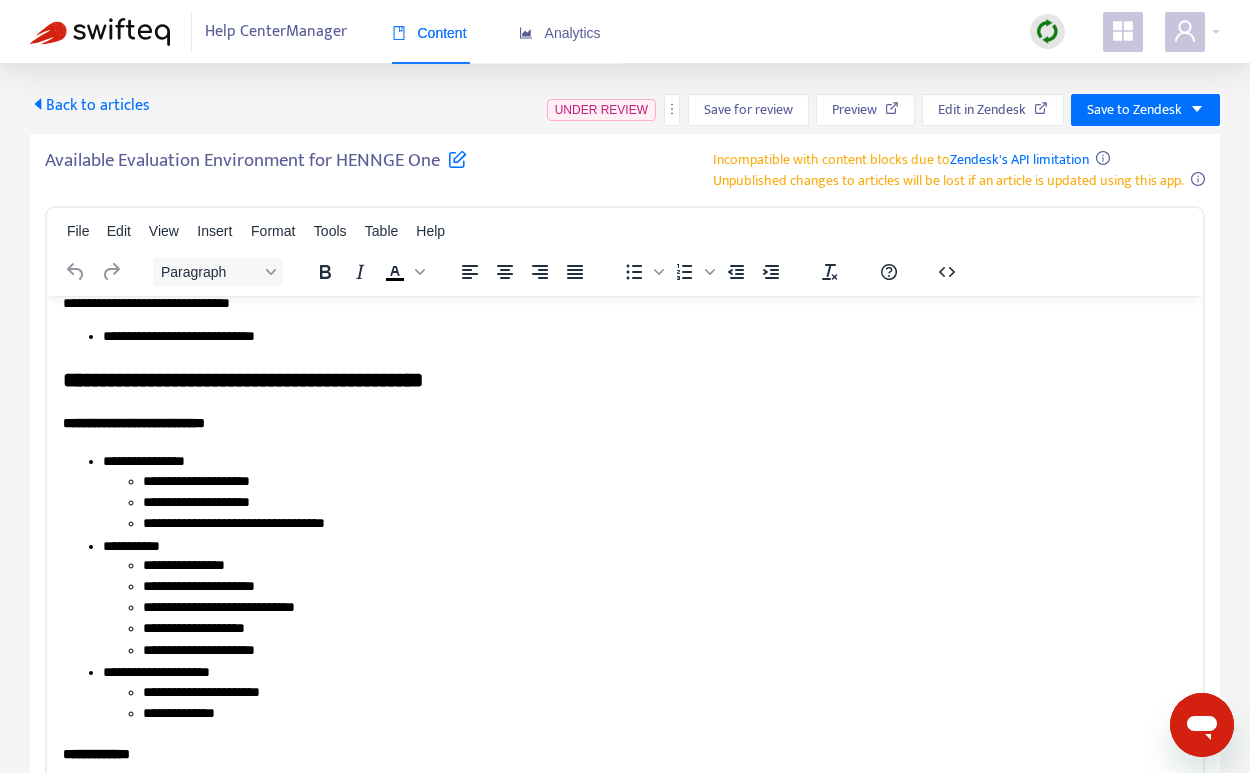 scroll, scrollTop: 104, scrollLeft: 0, axis: vertical 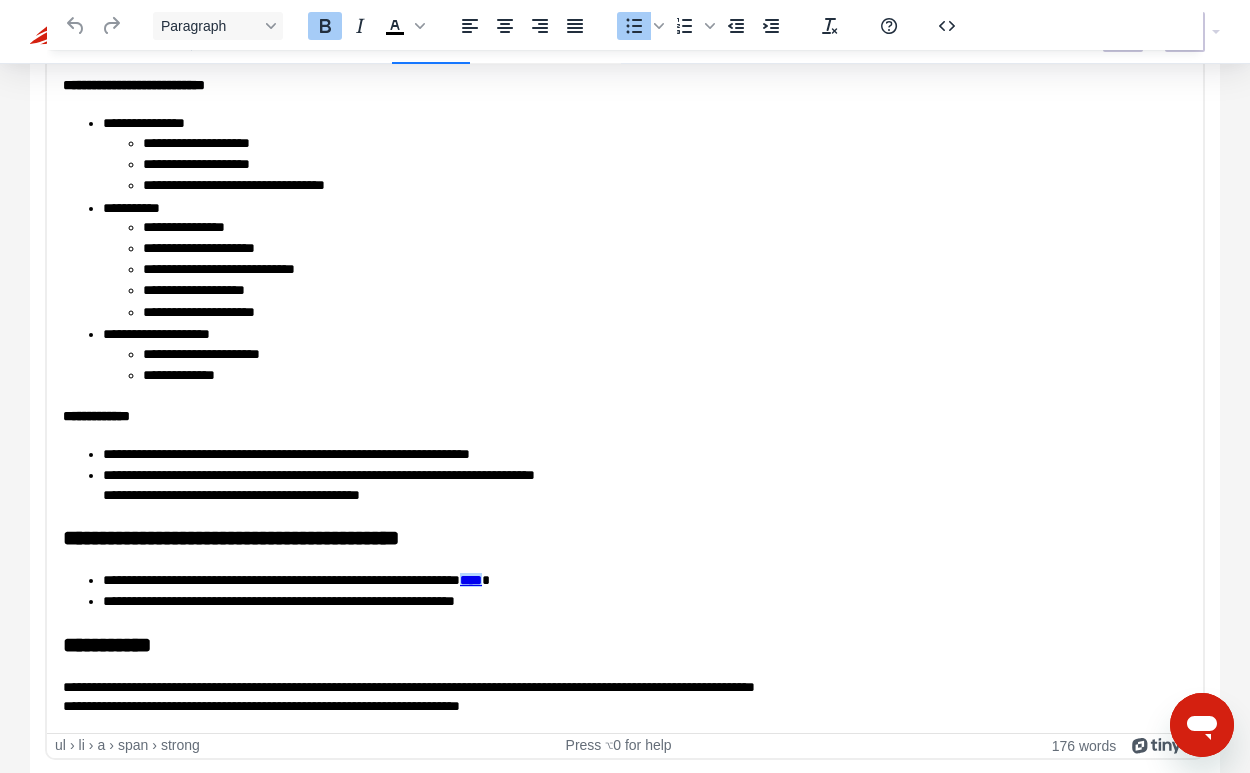 click on "****" at bounding box center [471, 579] 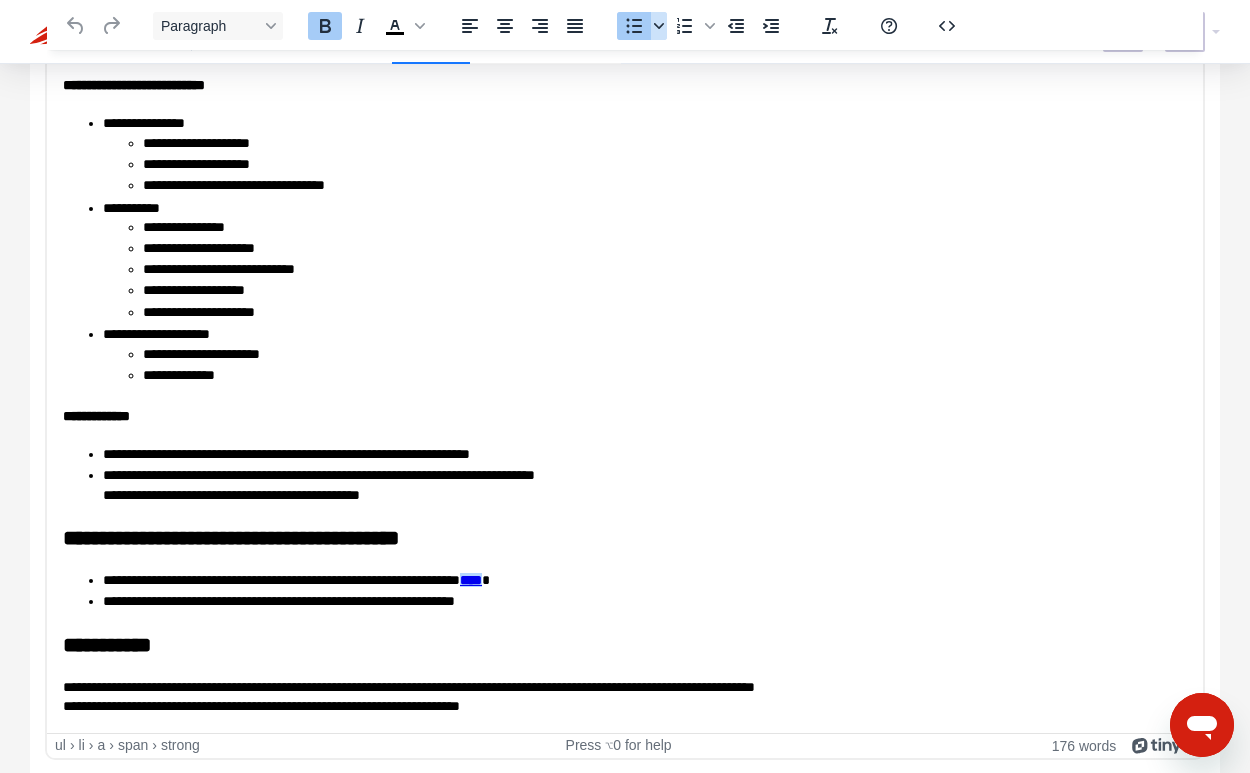 click 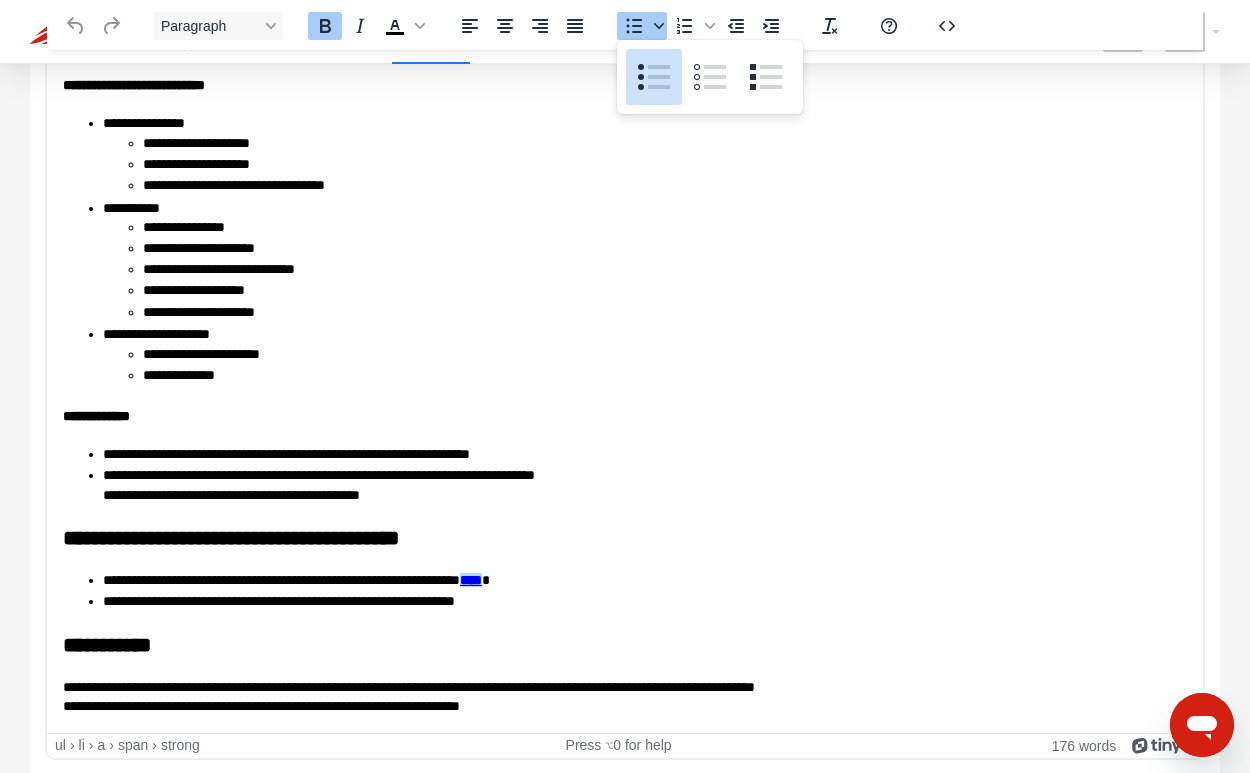 click 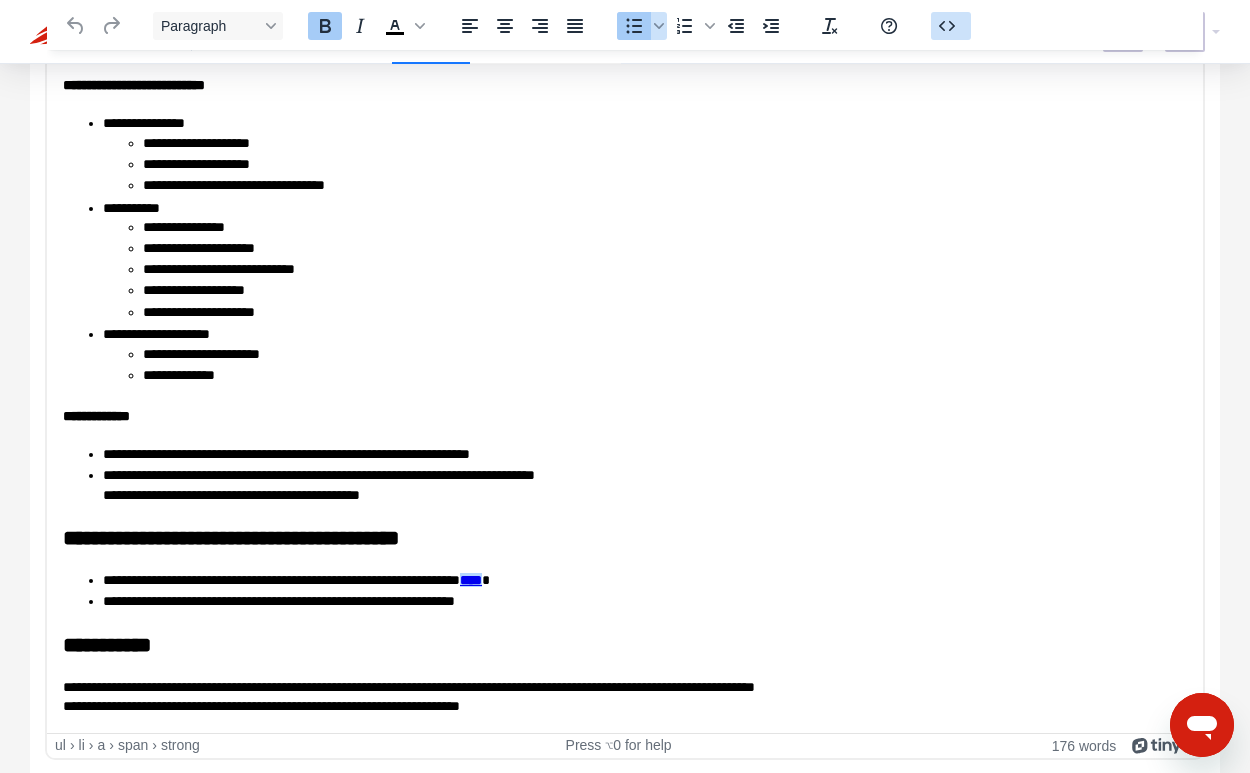 click 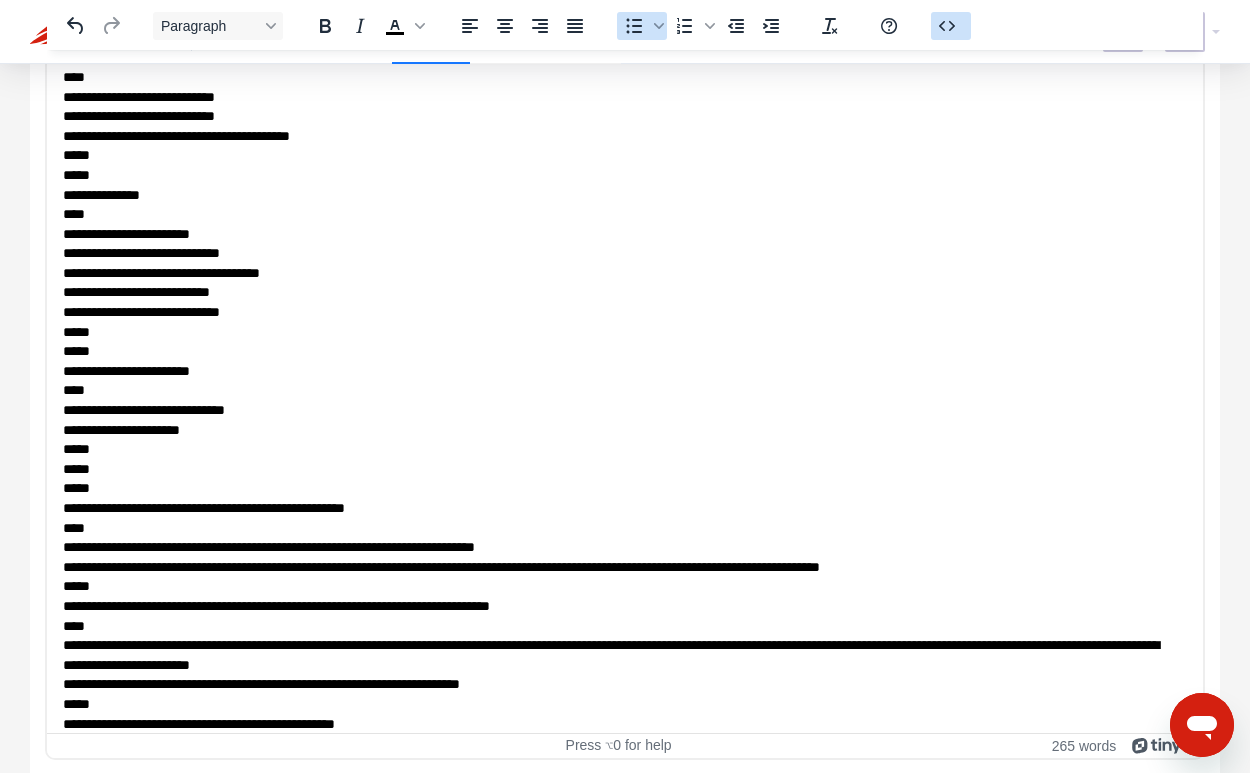 click 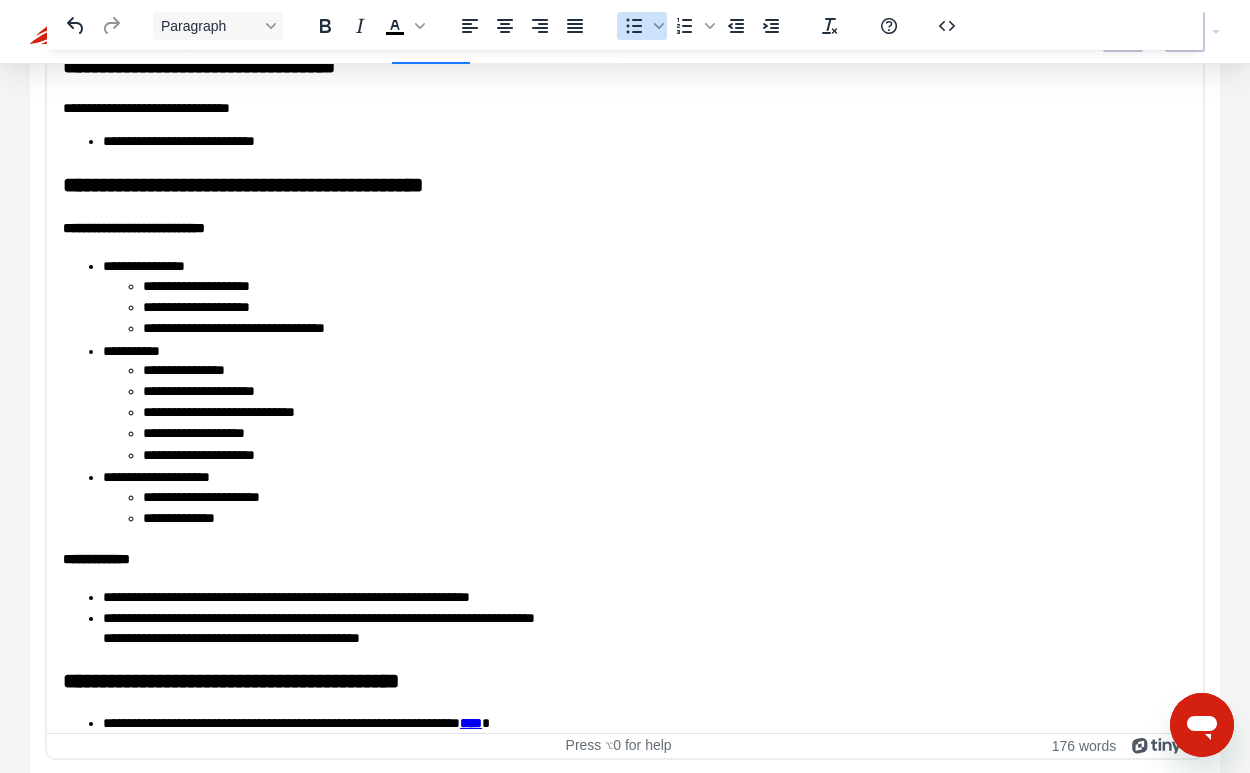 scroll, scrollTop: 146, scrollLeft: 0, axis: vertical 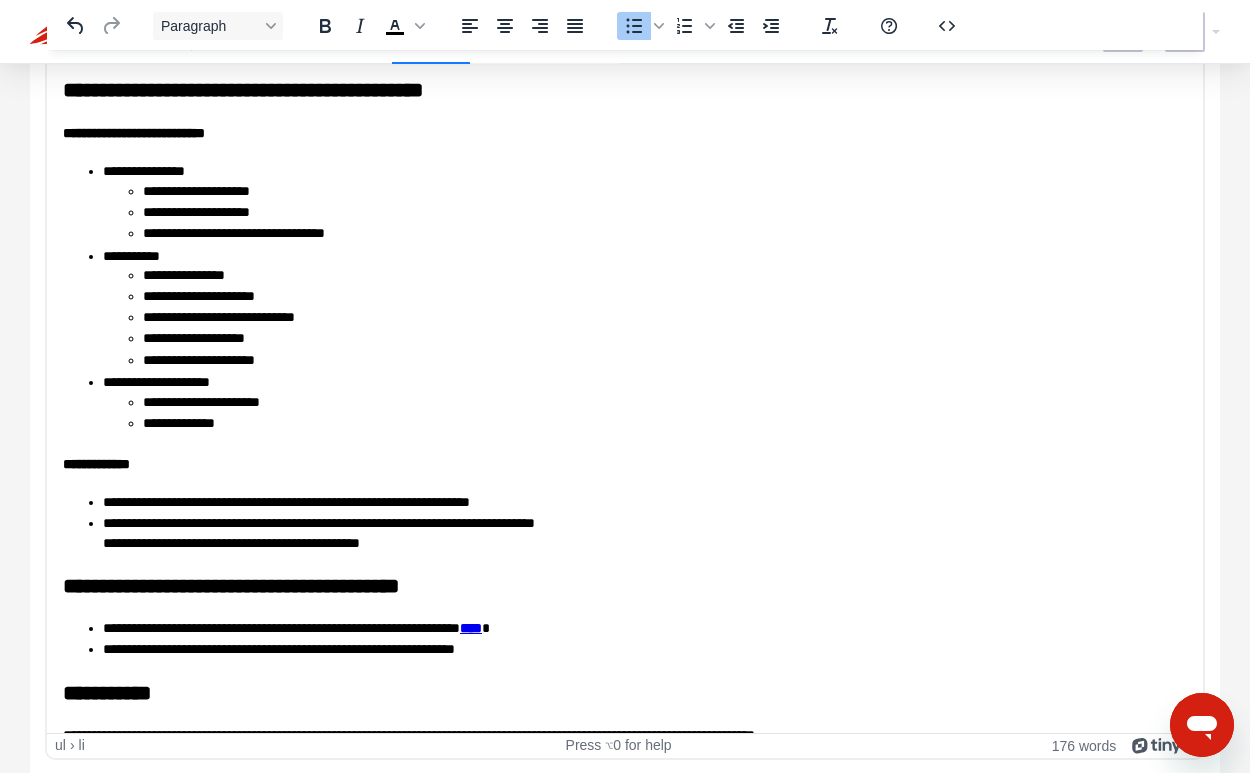 click on "**********" at bounding box center (637, 649) 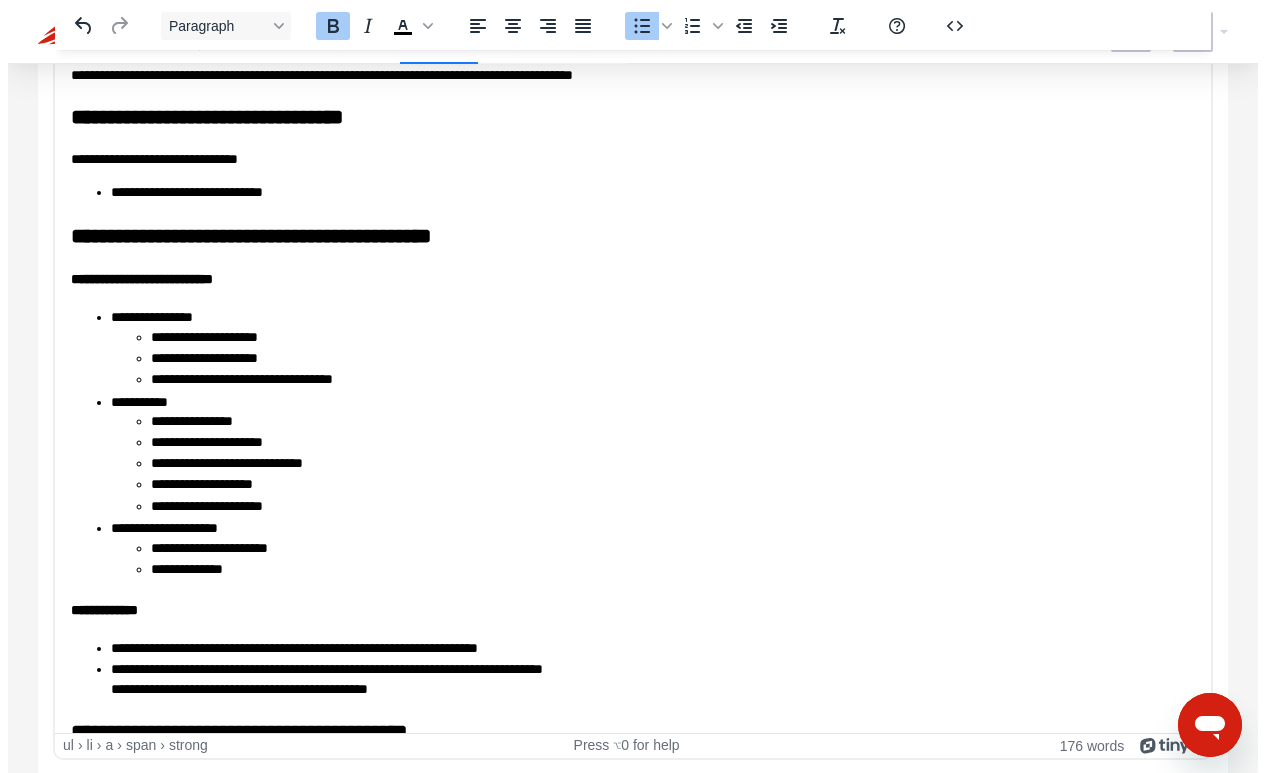 scroll, scrollTop: 0, scrollLeft: 0, axis: both 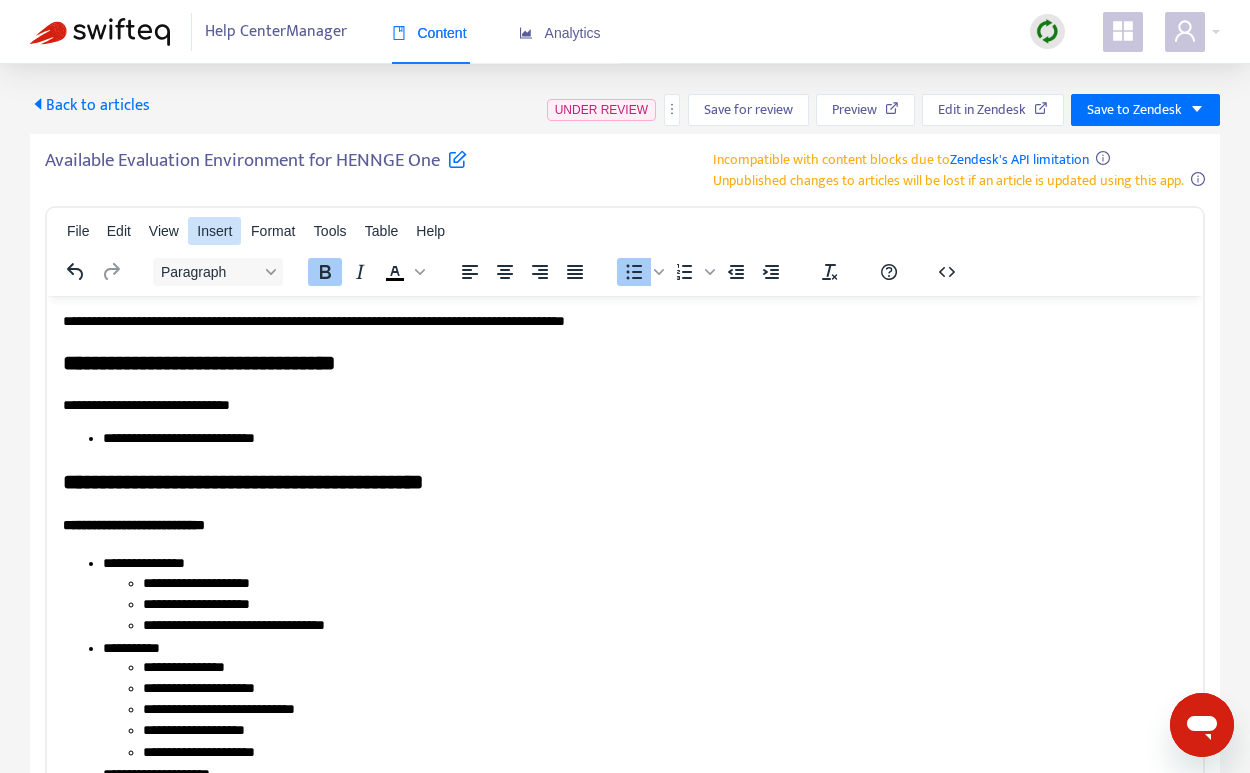 click on "Insert" at bounding box center [214, 231] 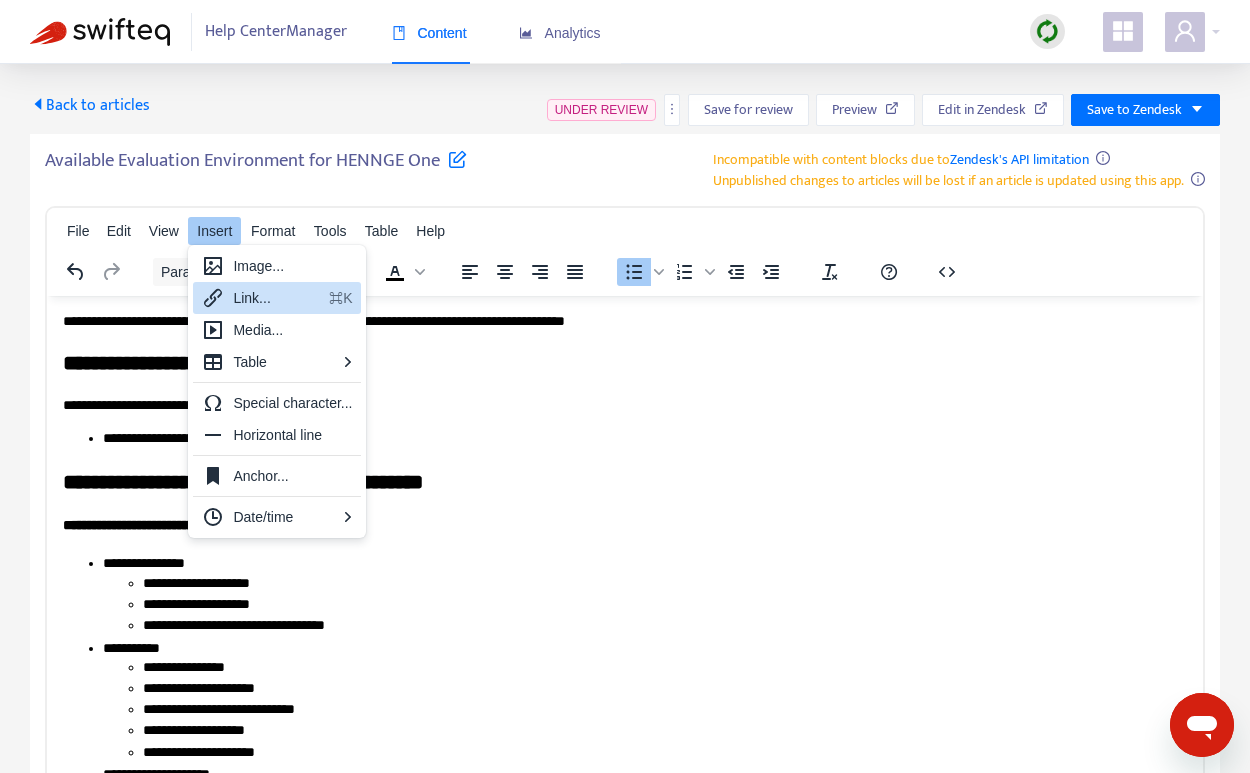 click on "Link... ⌘K" at bounding box center [276, 298] 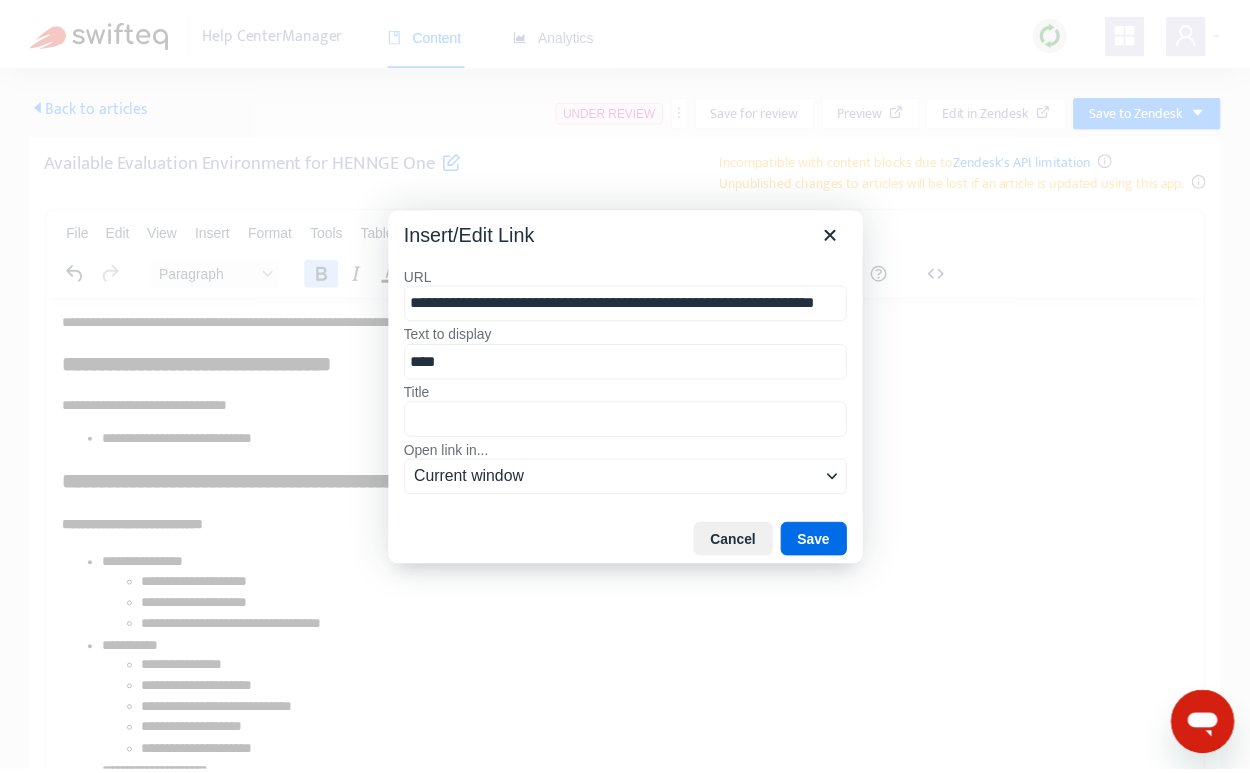 scroll, scrollTop: 0, scrollLeft: 103, axis: horizontal 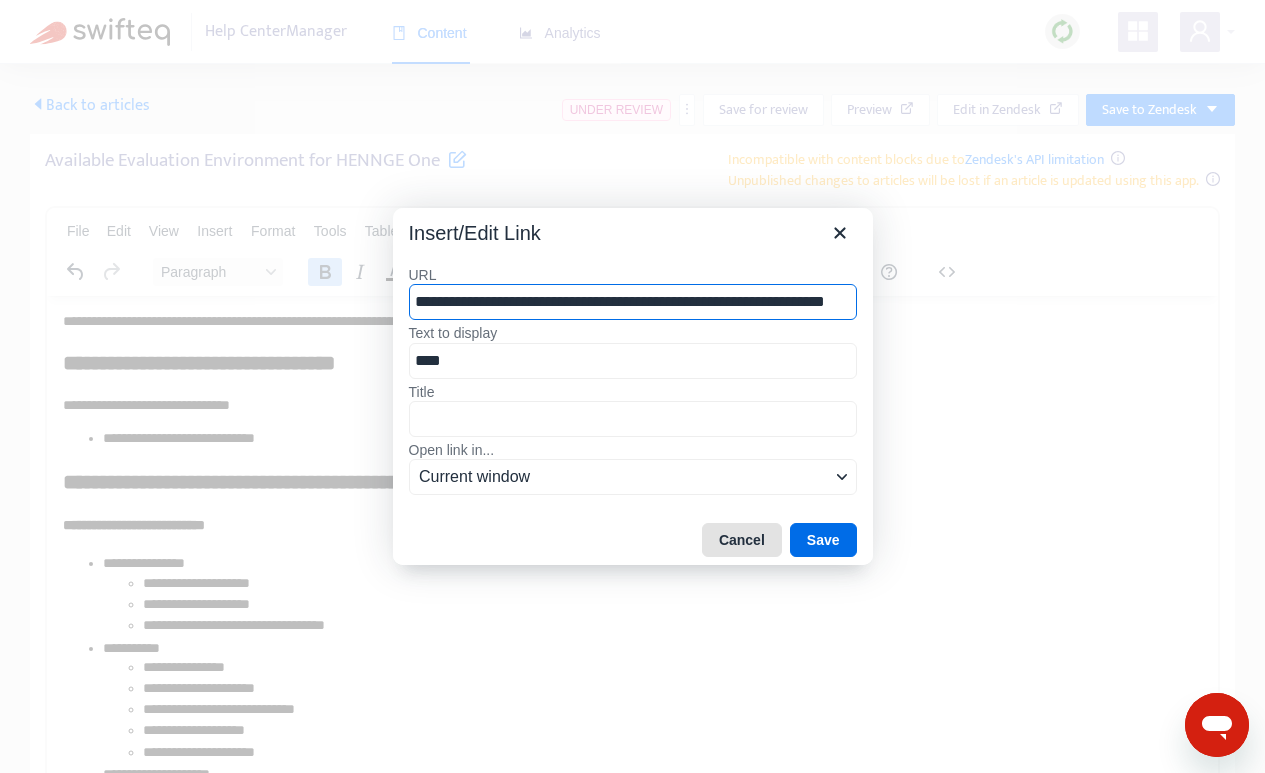 click on "Cancel" at bounding box center [742, 540] 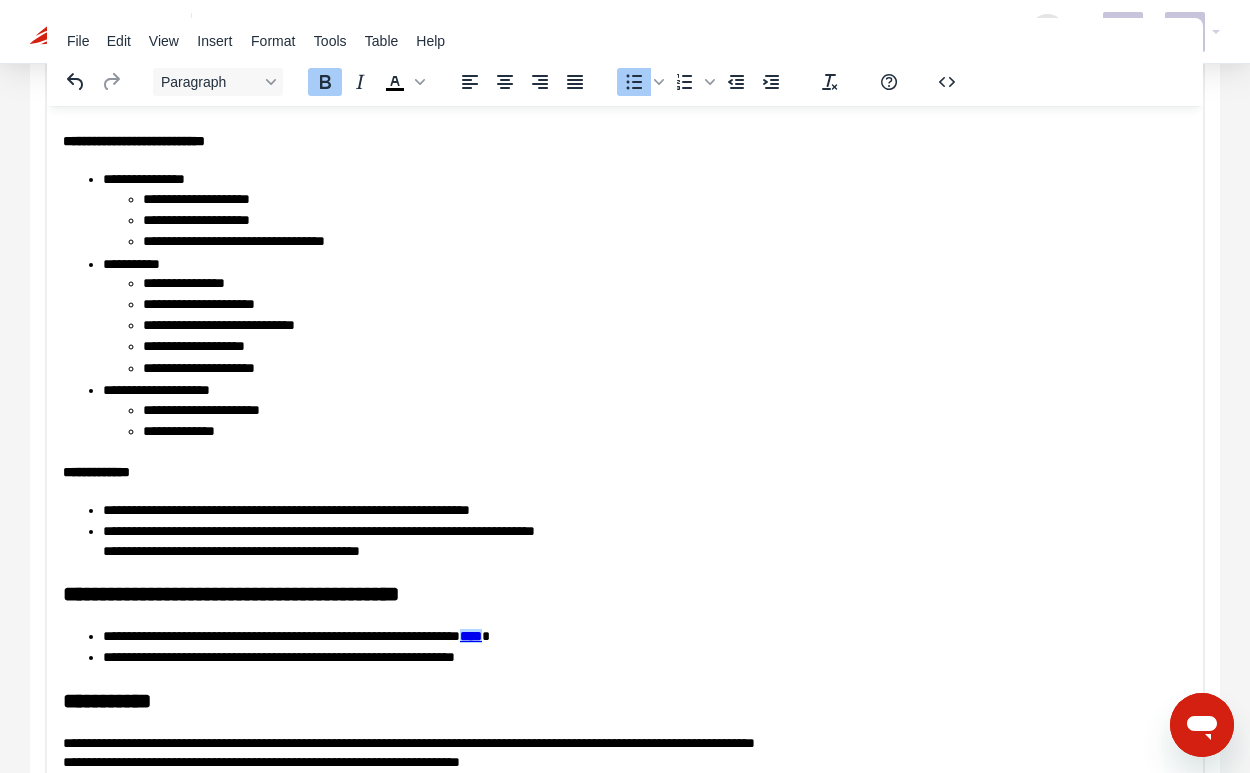 scroll, scrollTop: 201, scrollLeft: 0, axis: vertical 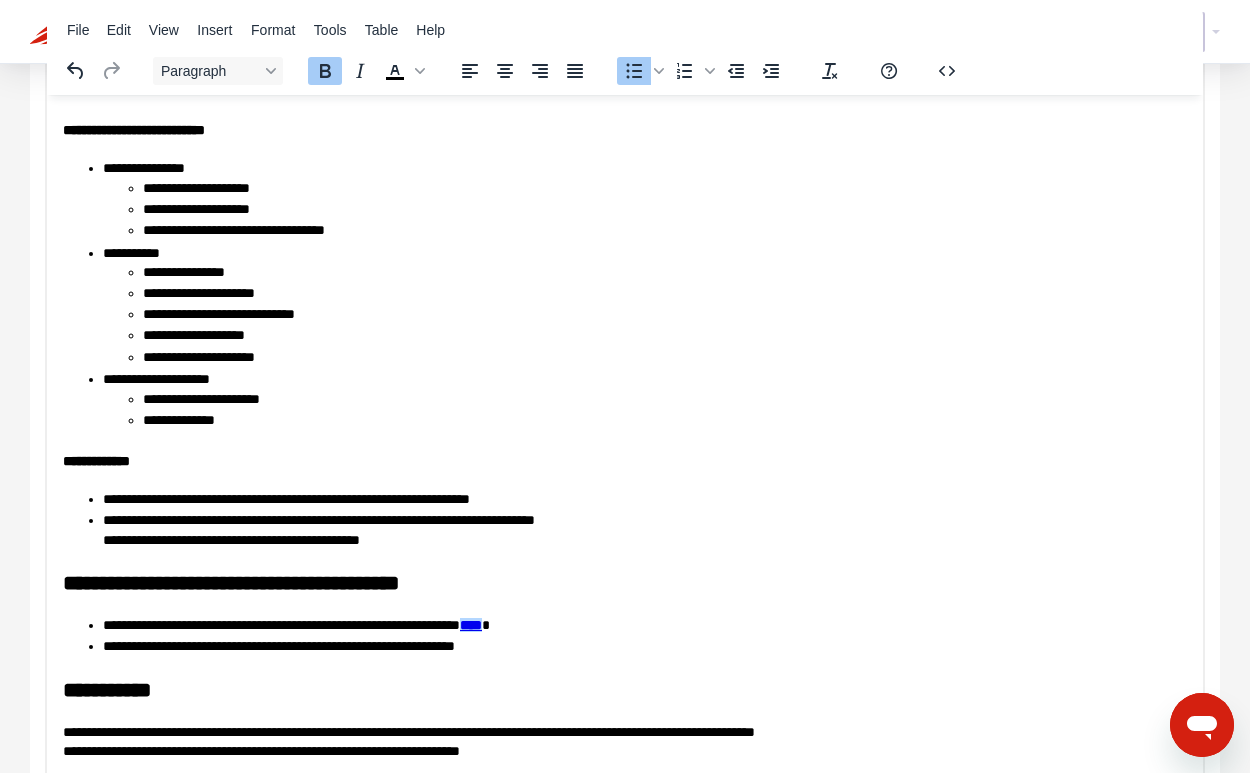 click on "**********" at bounding box center (625, 338) 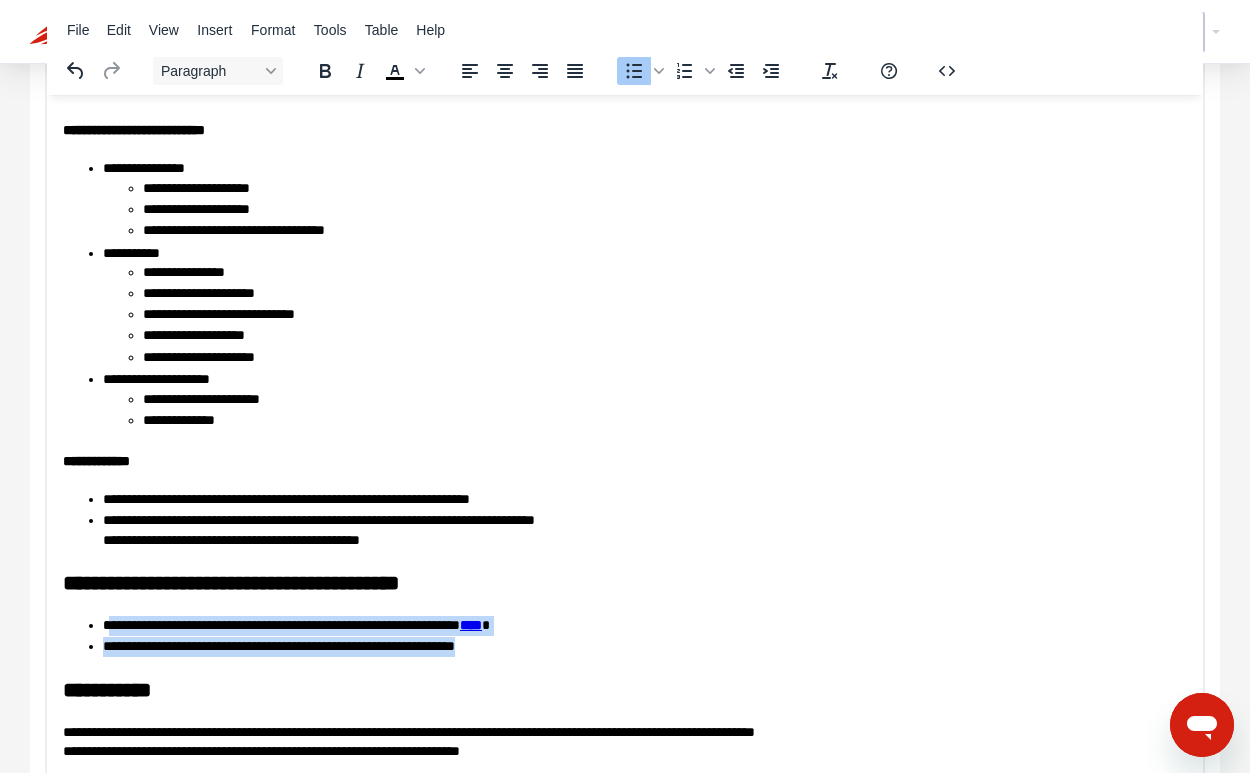 drag, startPoint x: 555, startPoint y: 658, endPoint x: 108, endPoint y: 626, distance: 448.14395 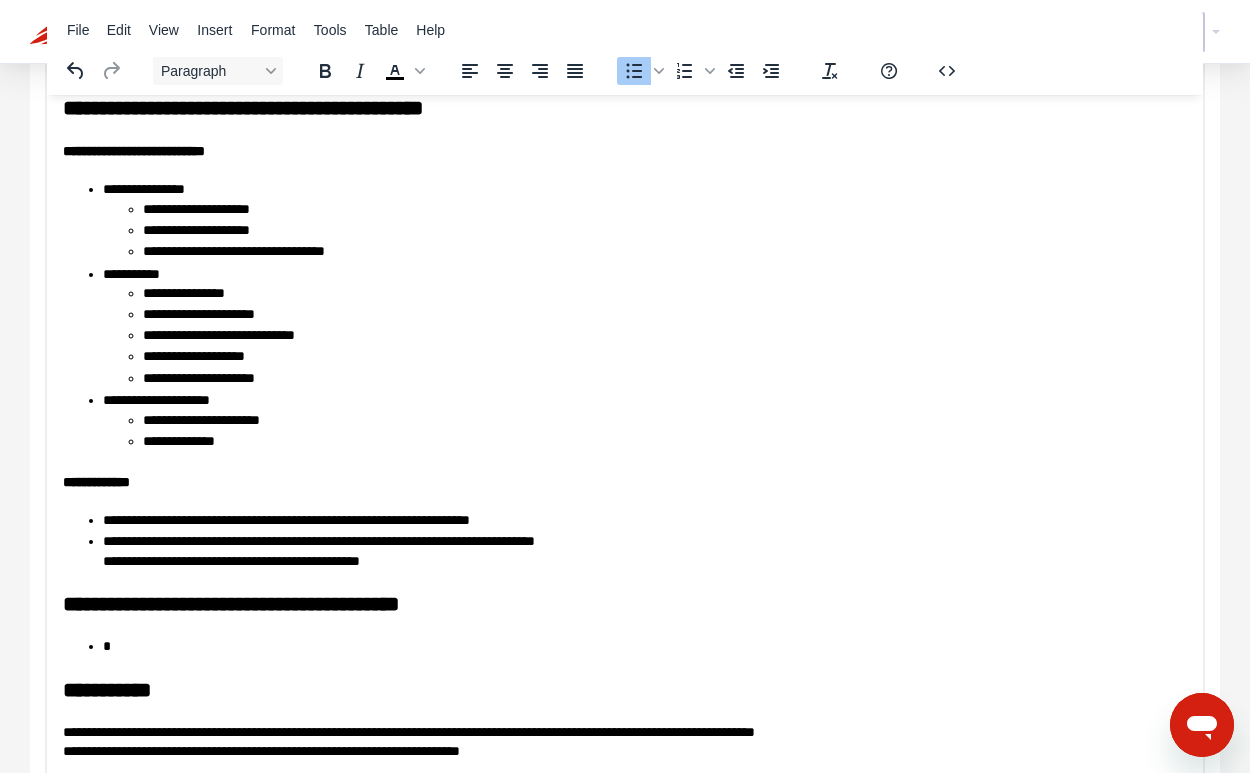 scroll, scrollTop: 173, scrollLeft: 0, axis: vertical 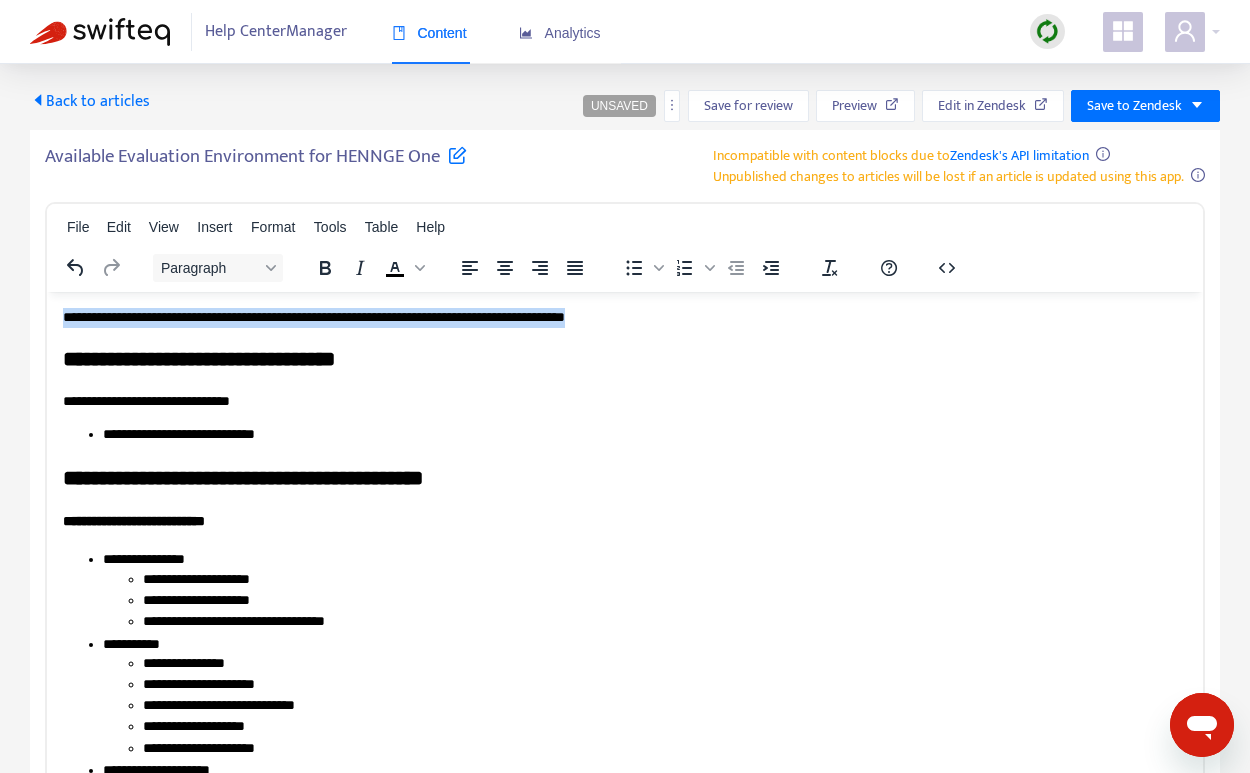 drag, startPoint x: 732, startPoint y: 311, endPoint x: 63, endPoint y: 320, distance: 669.06055 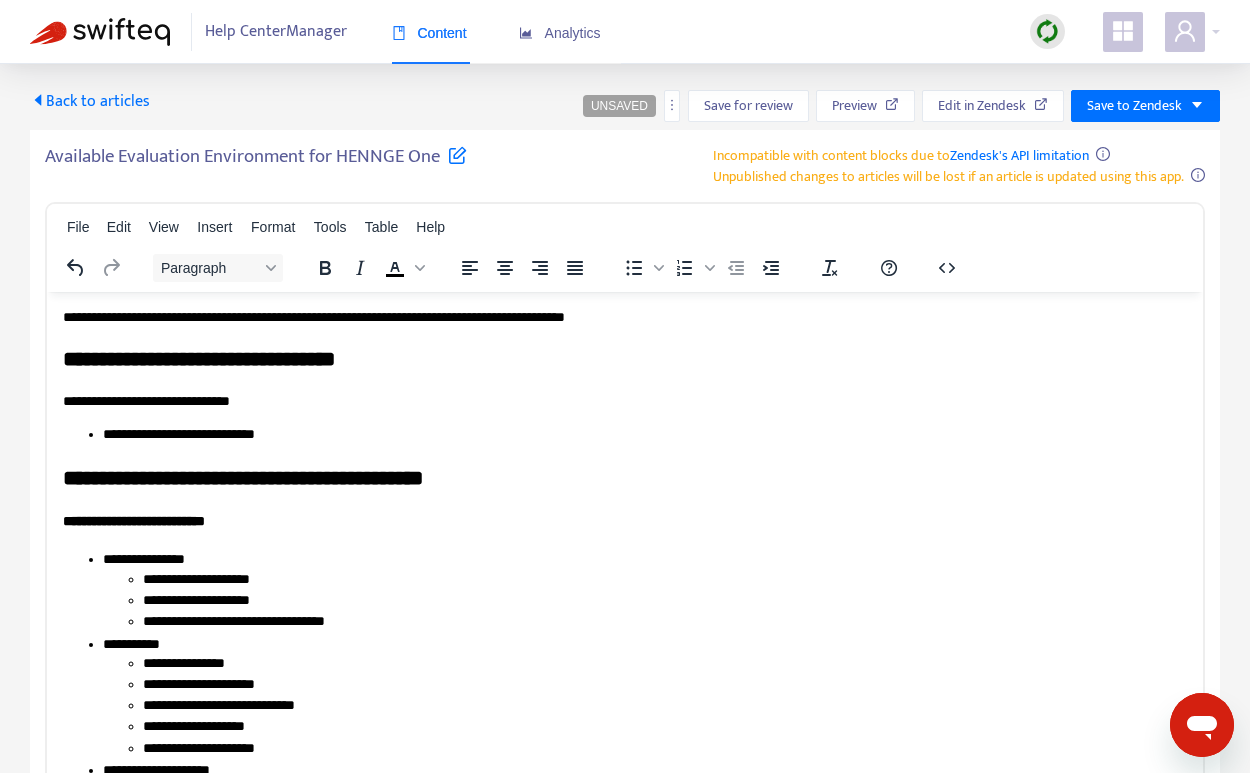 click on "**********" at bounding box center (617, 317) 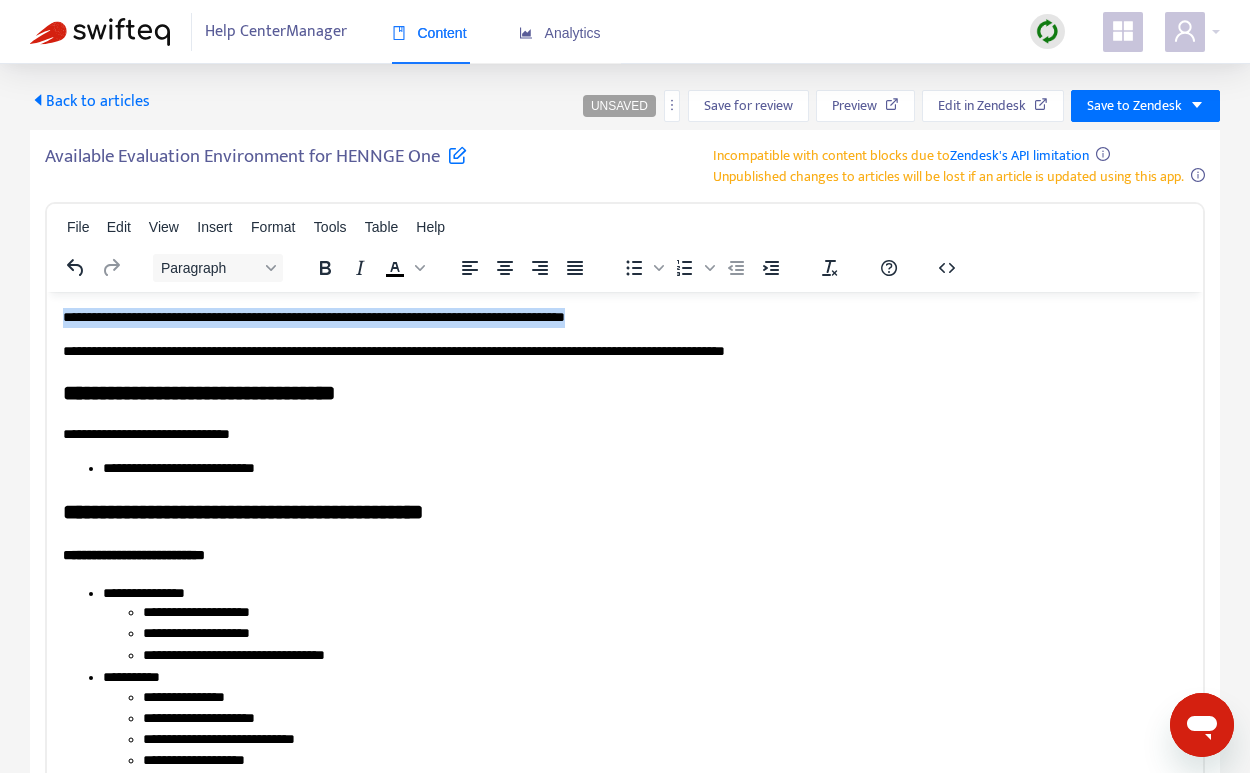 drag, startPoint x: 778, startPoint y: 321, endPoint x: 39, endPoint y: 311, distance: 739.0676 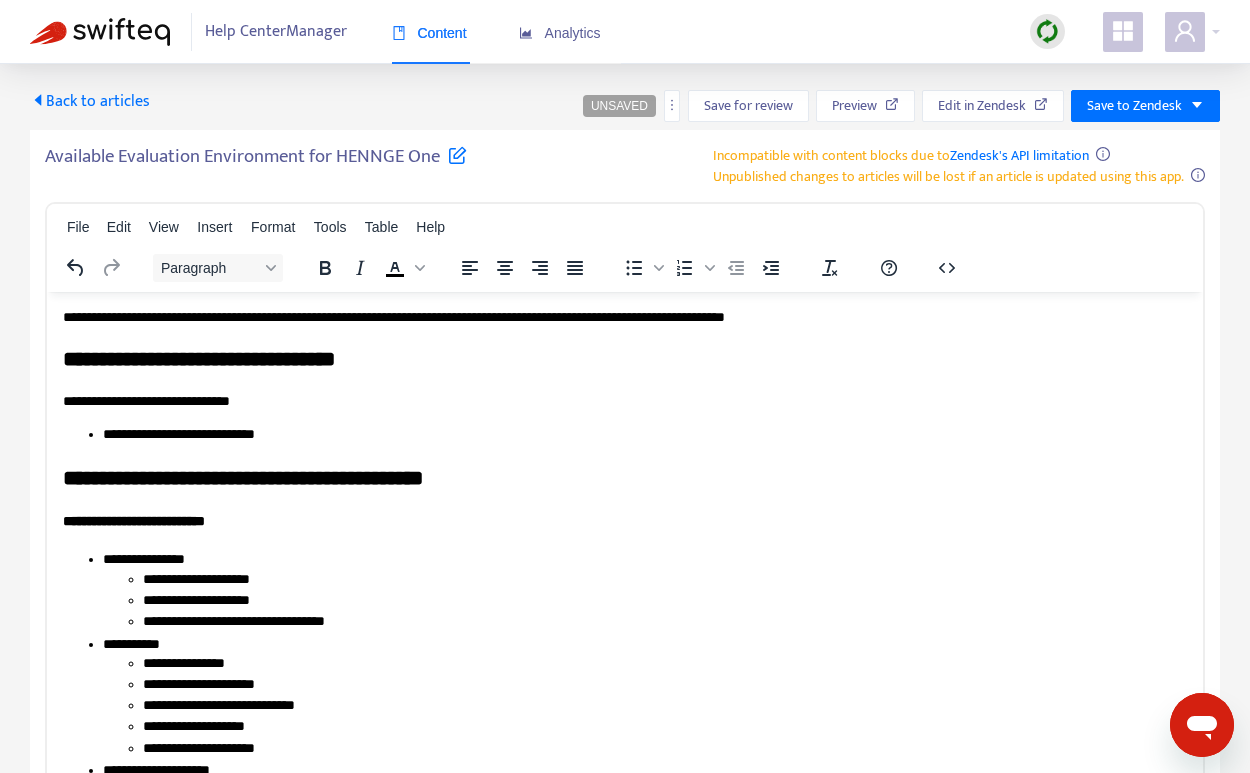 click on "**********" at bounding box center [625, 719] 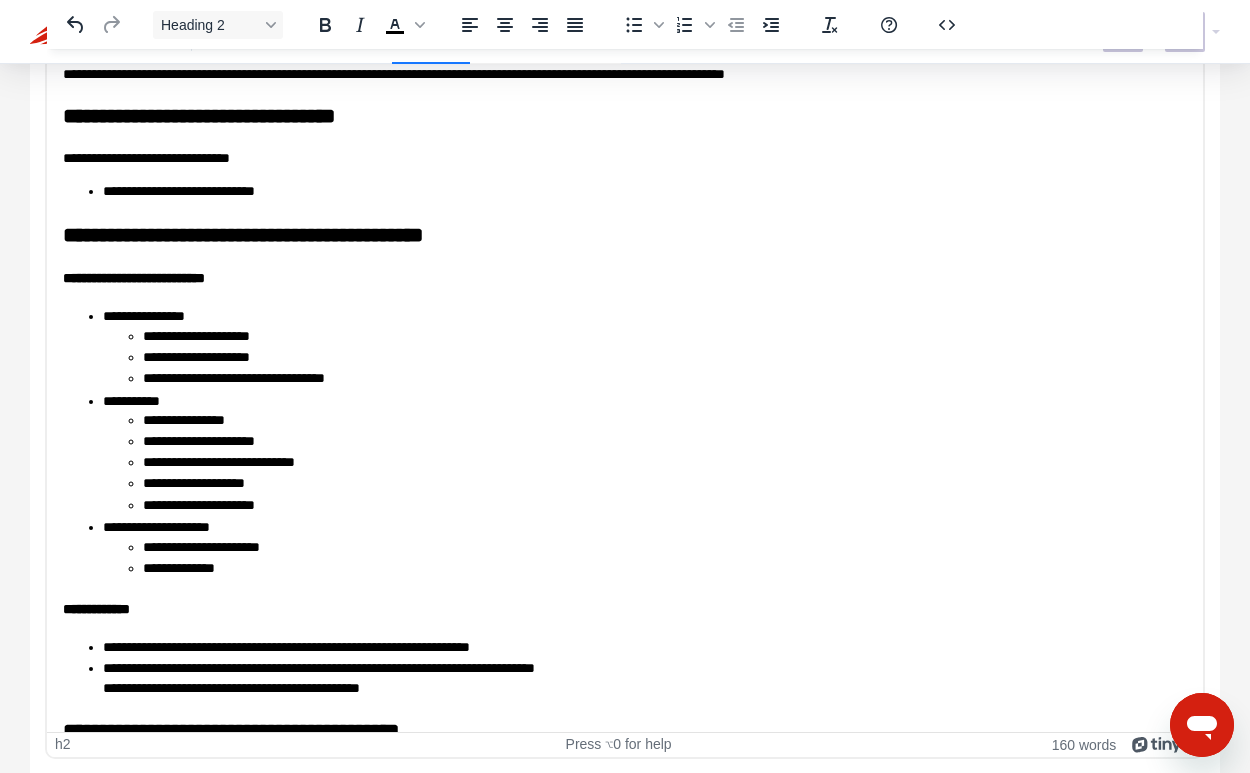 scroll, scrollTop: 0, scrollLeft: 0, axis: both 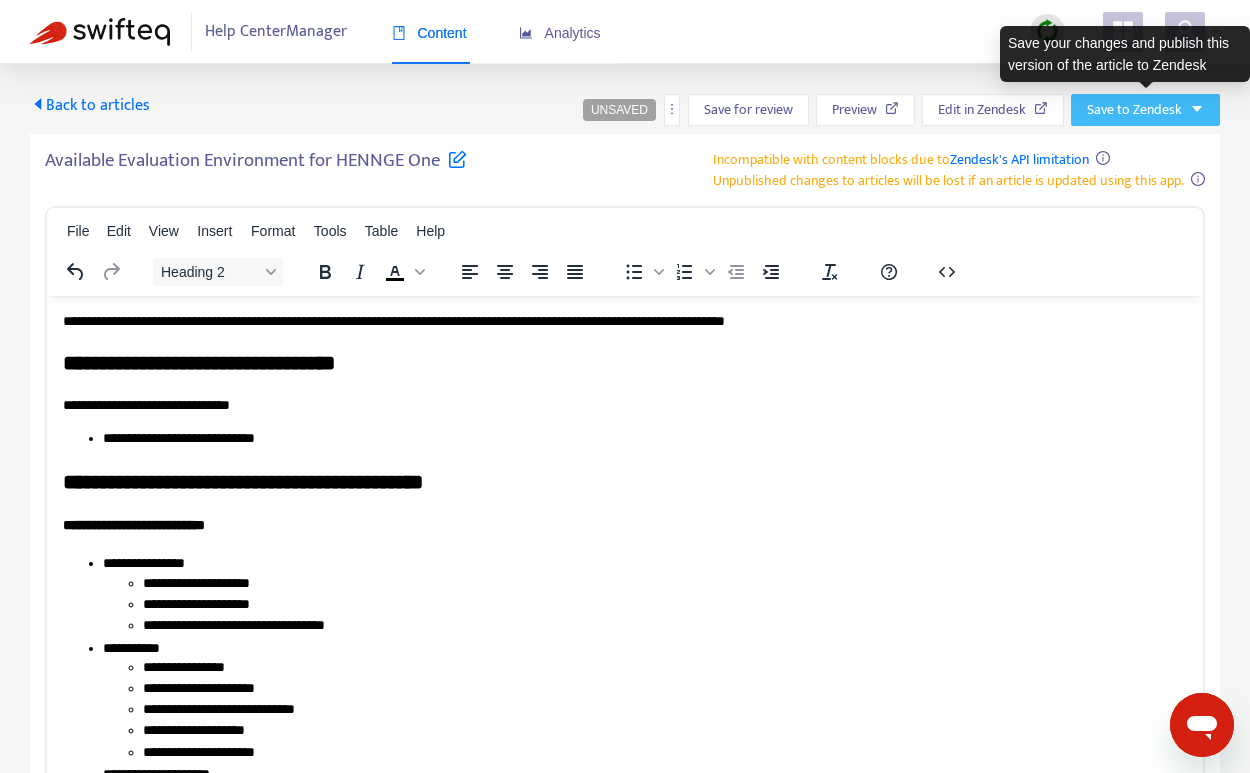 click on "Back to articles UNSAVED Save for review Preview  Edit in Zendesk  Save to Zendesk  Available Evaluation Environment for HENNGE One   Incompatible with content blocks due to  Zendesk's API limitation Unpublished changes to articles will be lost if an article is updated using this app. File Edit View Insert Format Tools Table Help Heading 2 To open the popup, press Shift+Enter To open the popup, press Shift+Enter To open the popup, press Shift+Enter h2 Press ⌥0 for help 160 words" at bounding box center (625, 542) 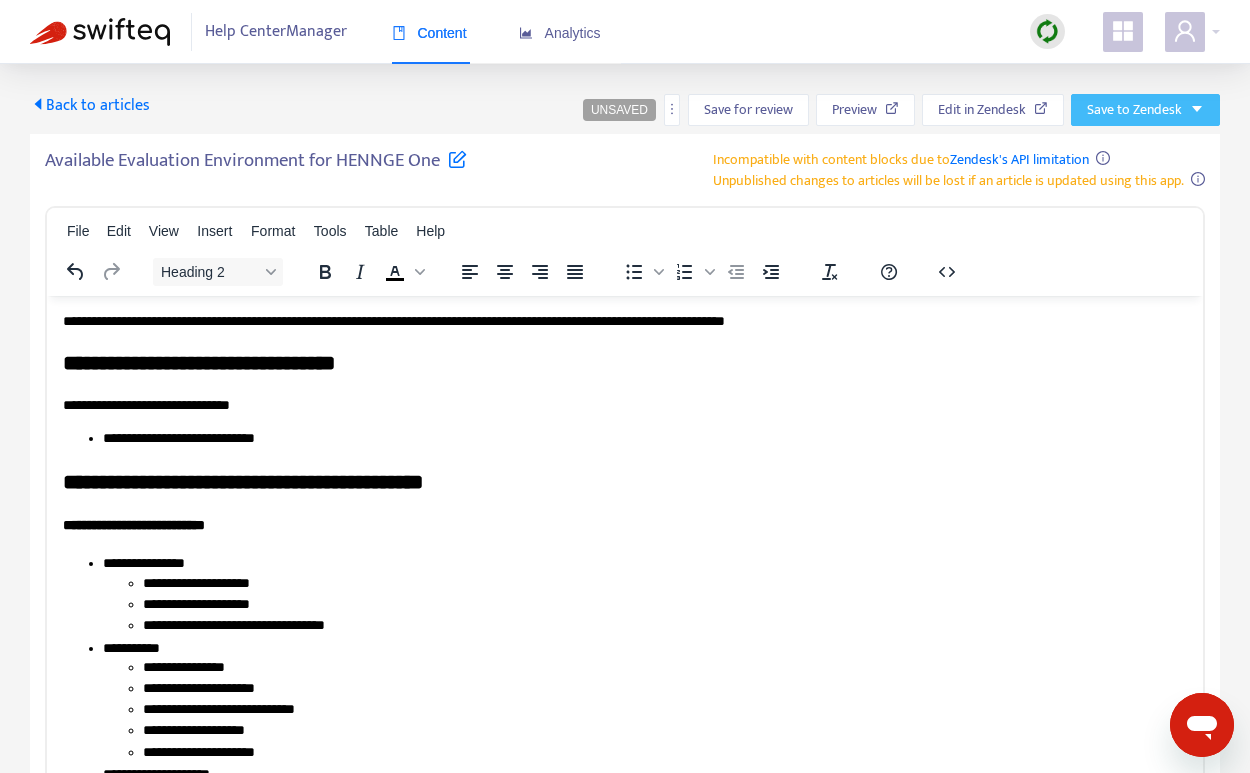 click on "Save to Zendesk" at bounding box center (1134, 110) 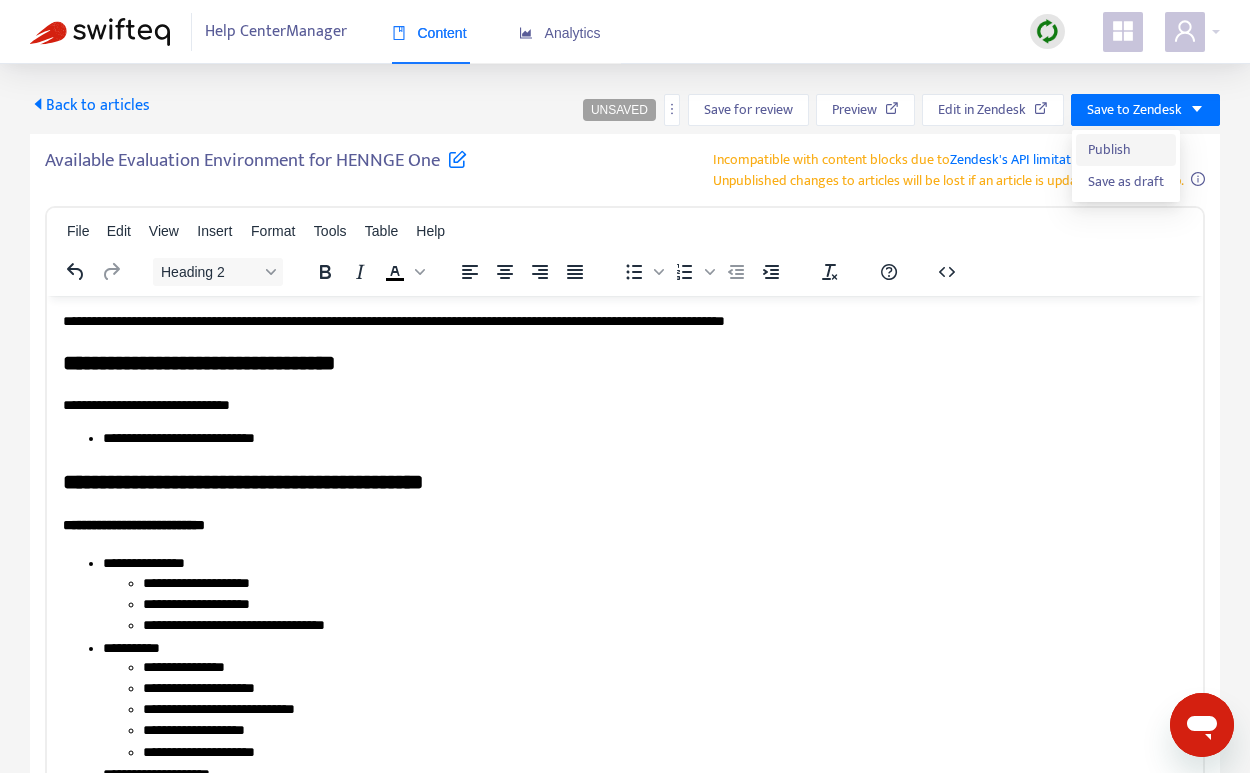 click on "Publish" at bounding box center (1126, 150) 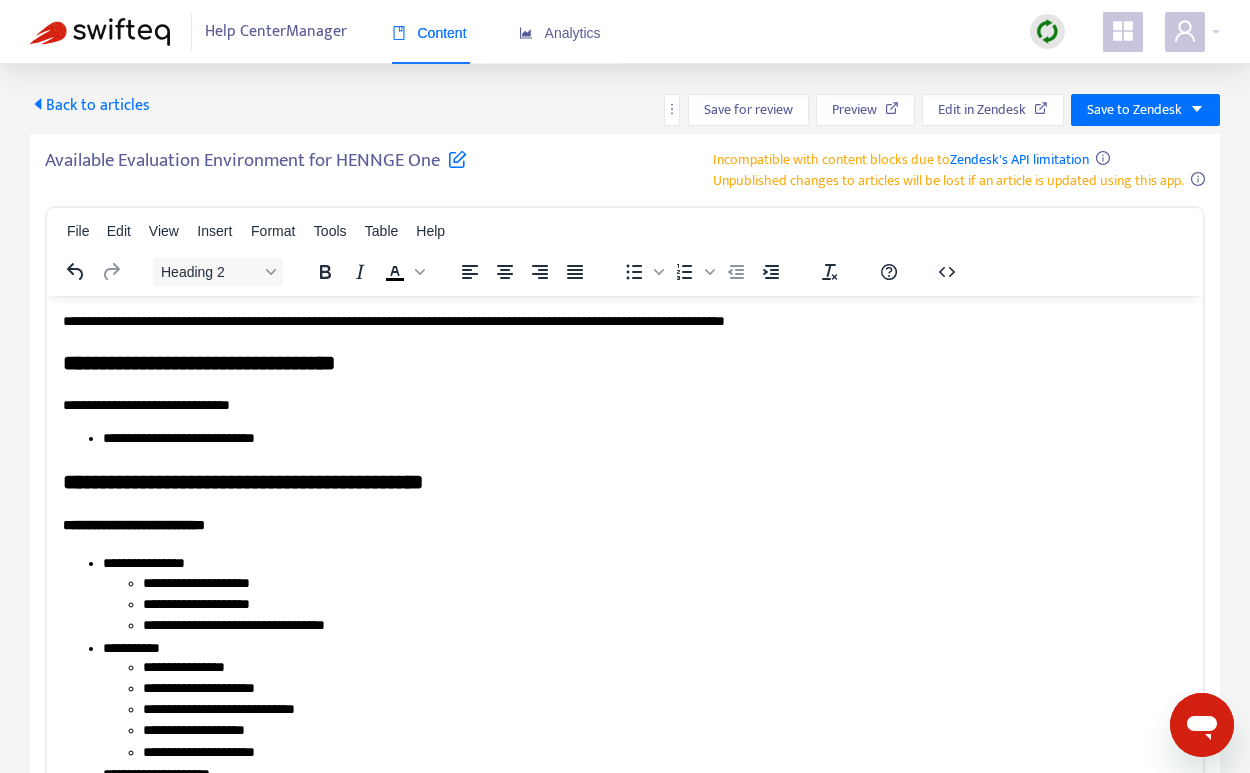 click on "Back to articles" at bounding box center [90, 105] 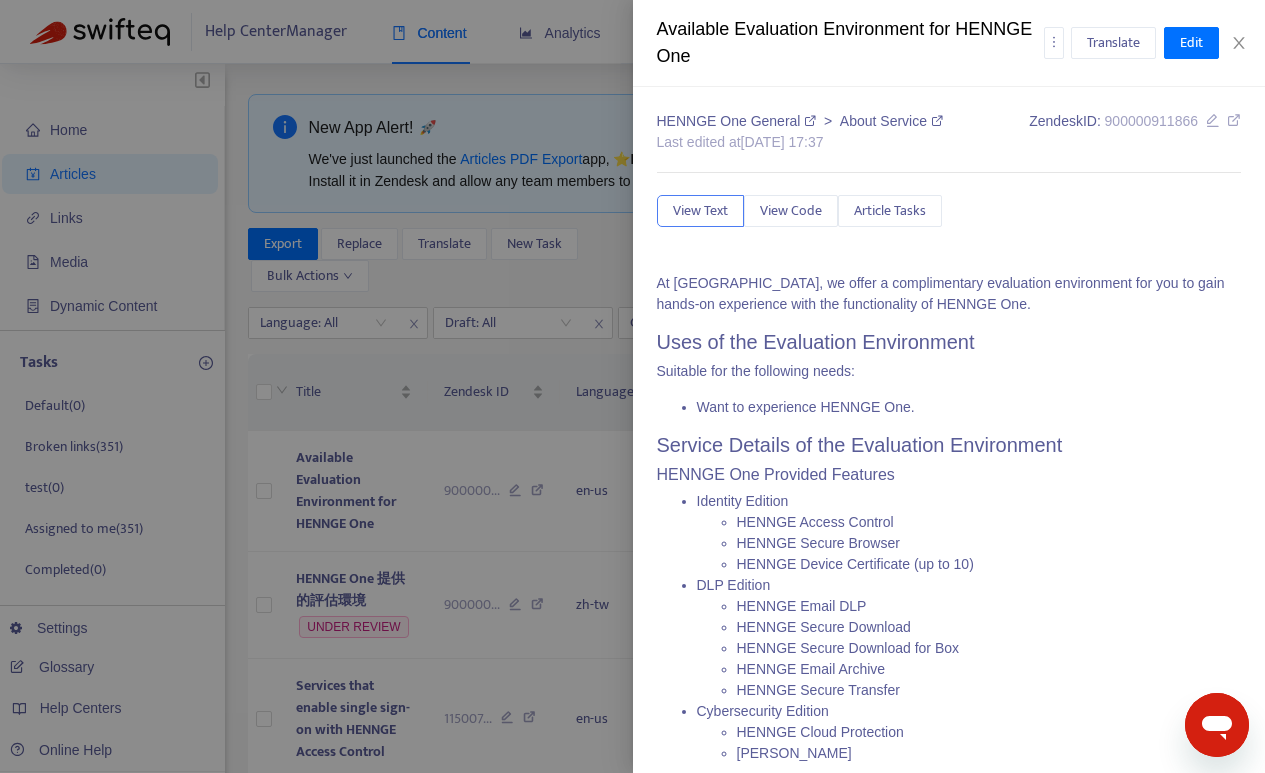 click at bounding box center [632, 386] 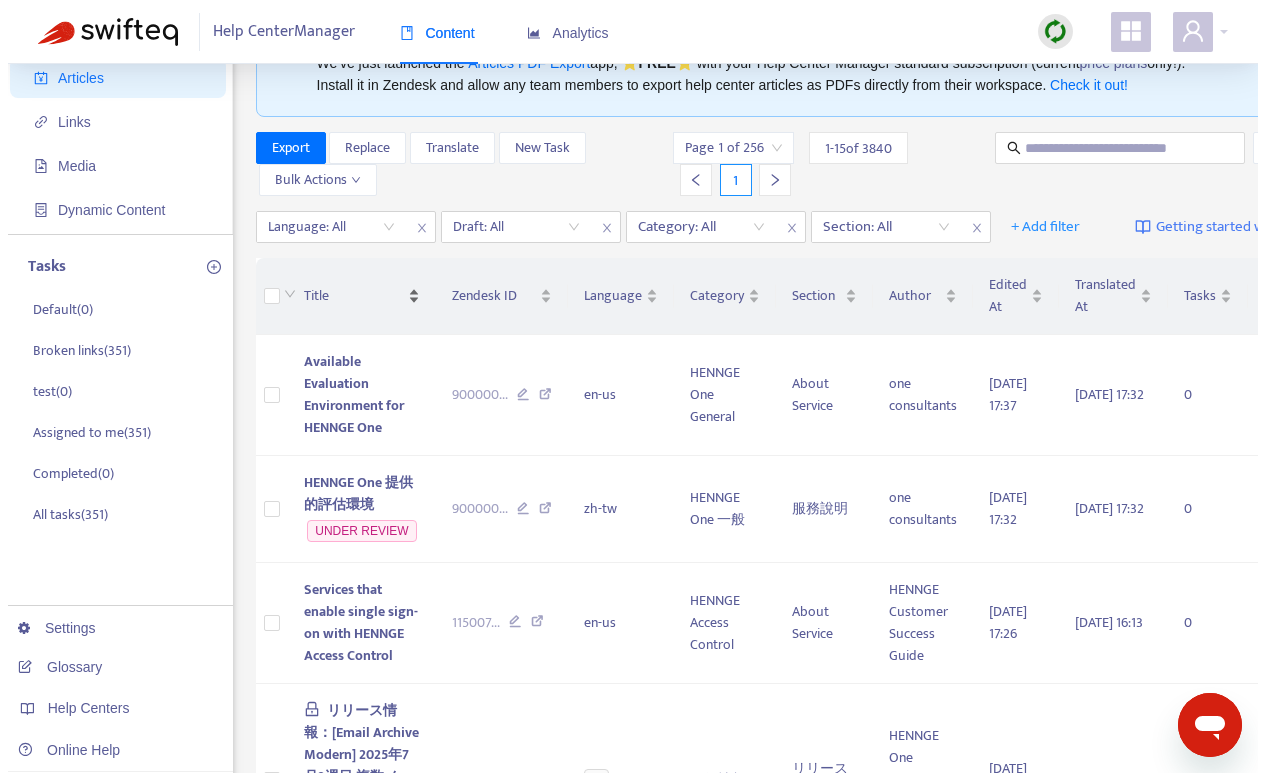 scroll, scrollTop: 110, scrollLeft: 0, axis: vertical 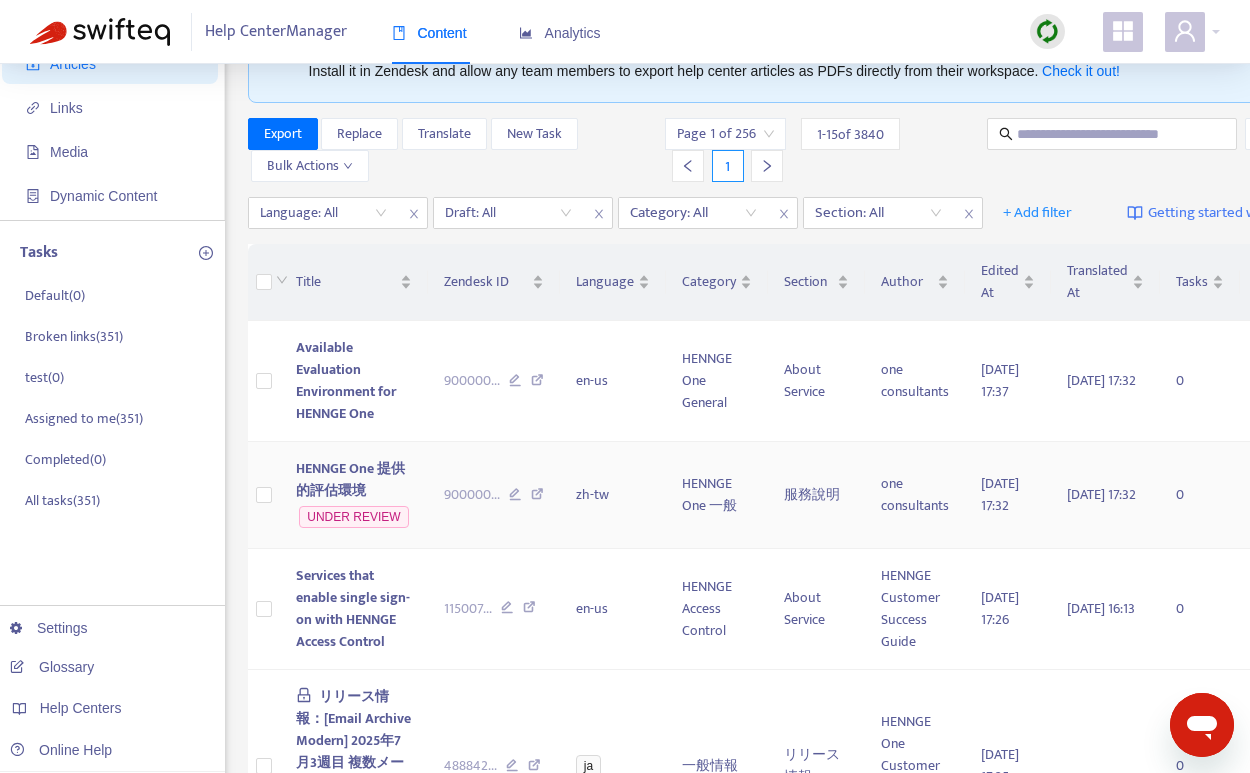 click on "HENNGE One 提供的評估環境" at bounding box center (350, 479) 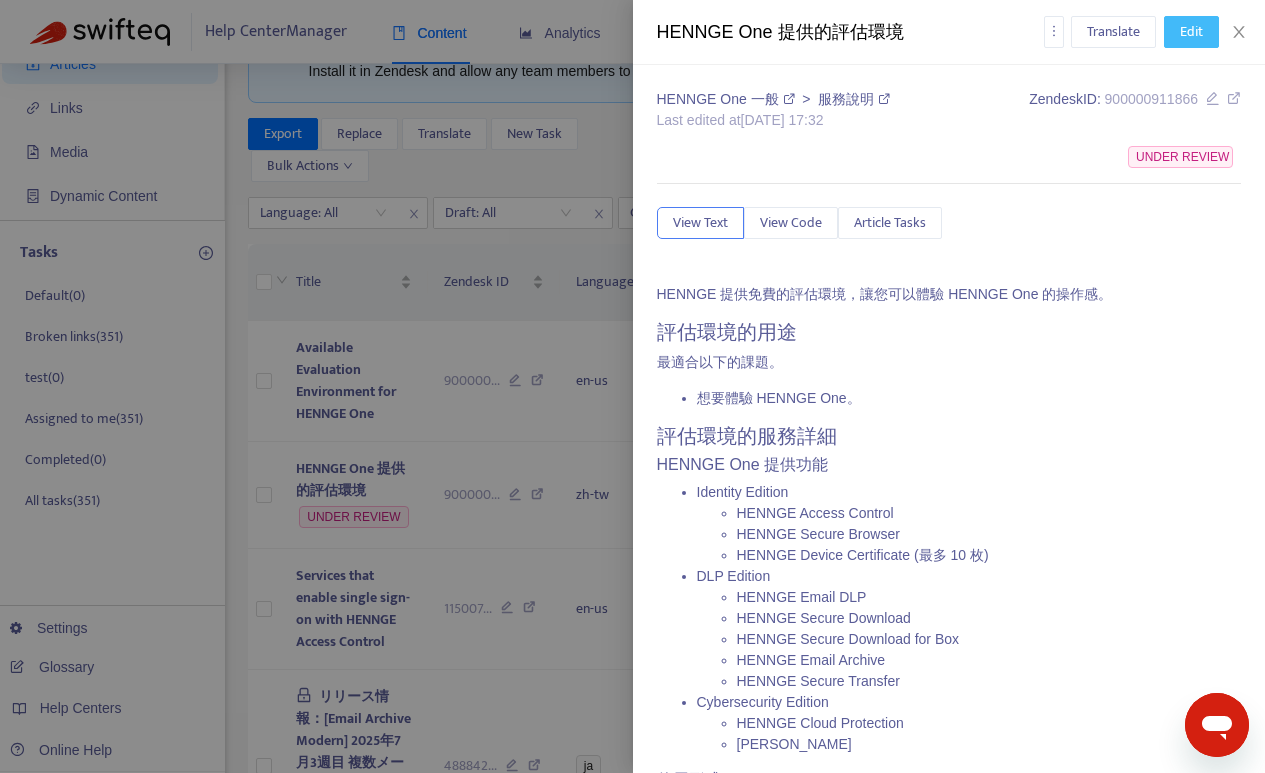 click on "Edit" at bounding box center [1191, 32] 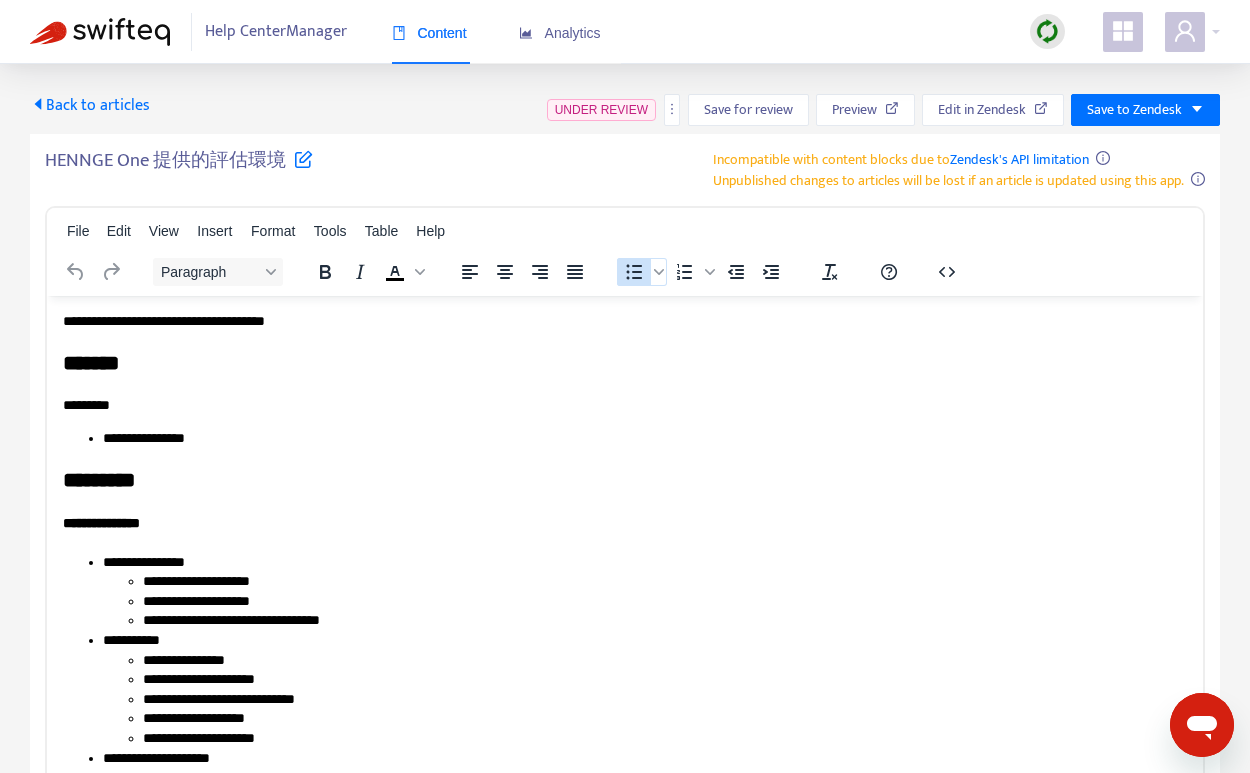 scroll, scrollTop: 0, scrollLeft: 0, axis: both 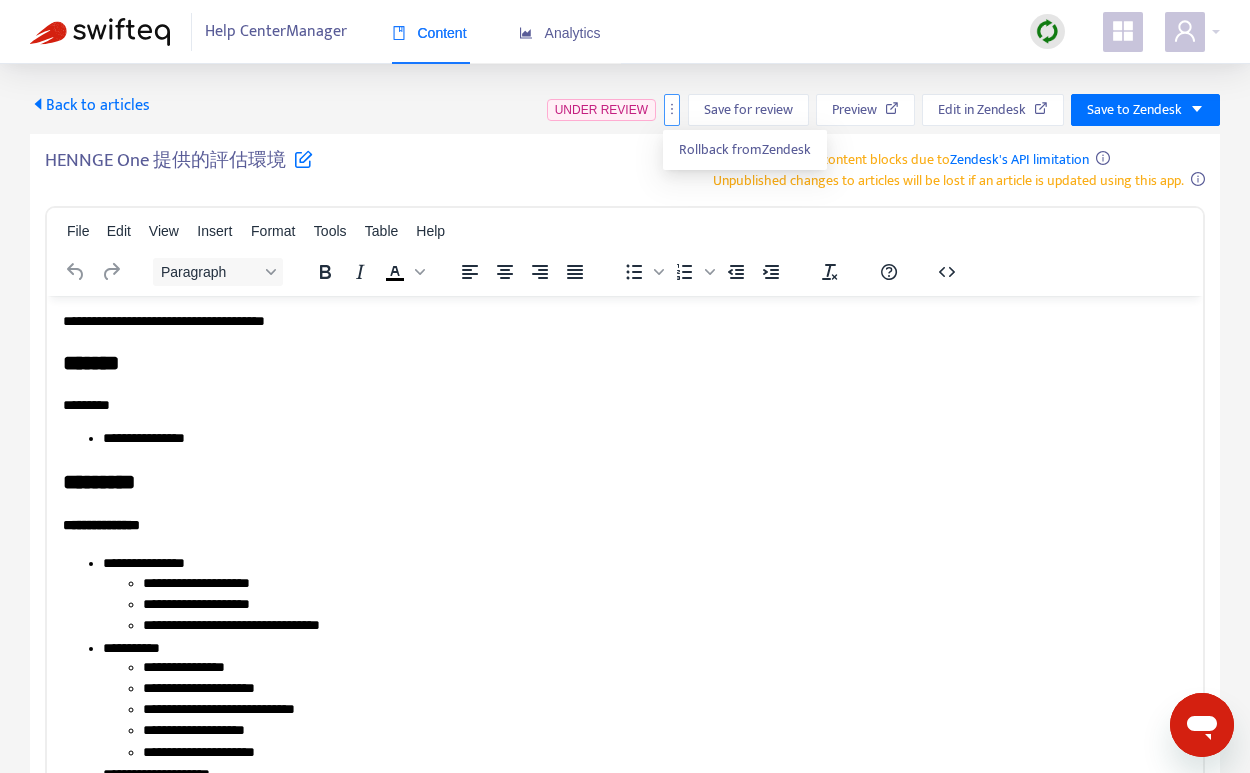 click 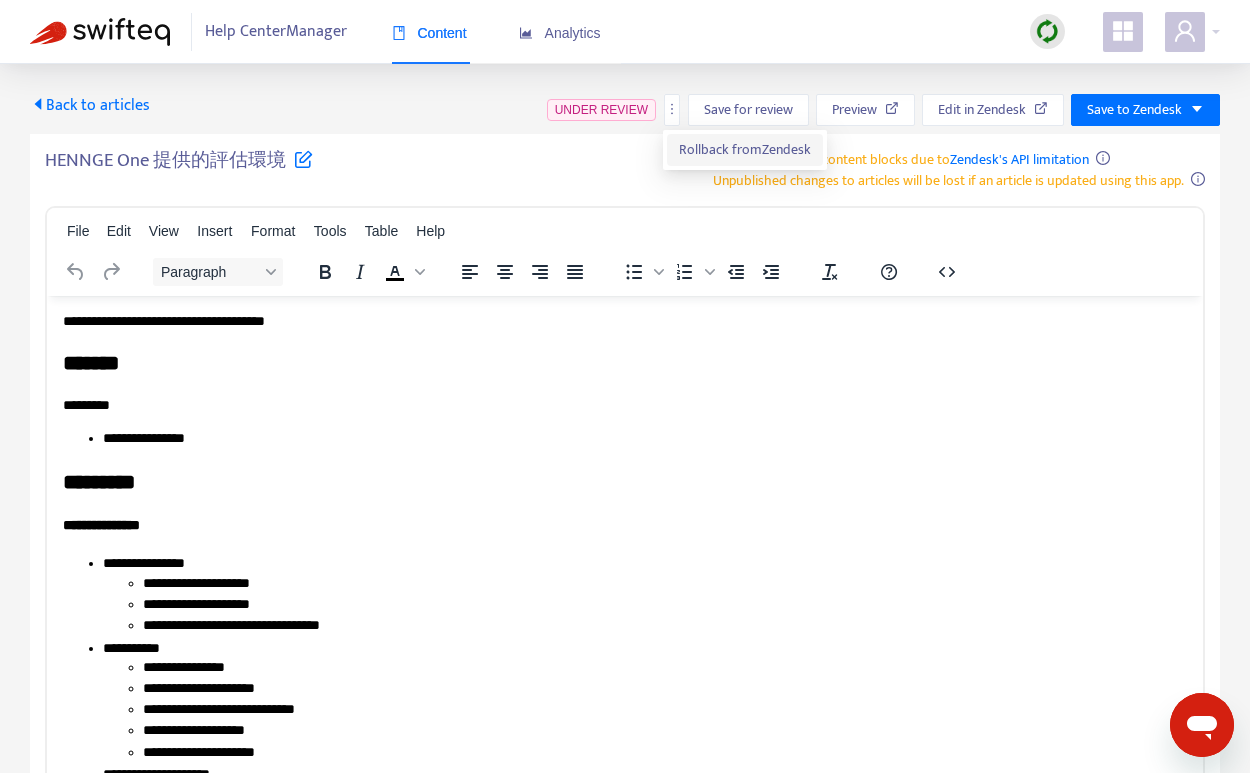 click on "Rollback from  Zendesk" at bounding box center (745, 149) 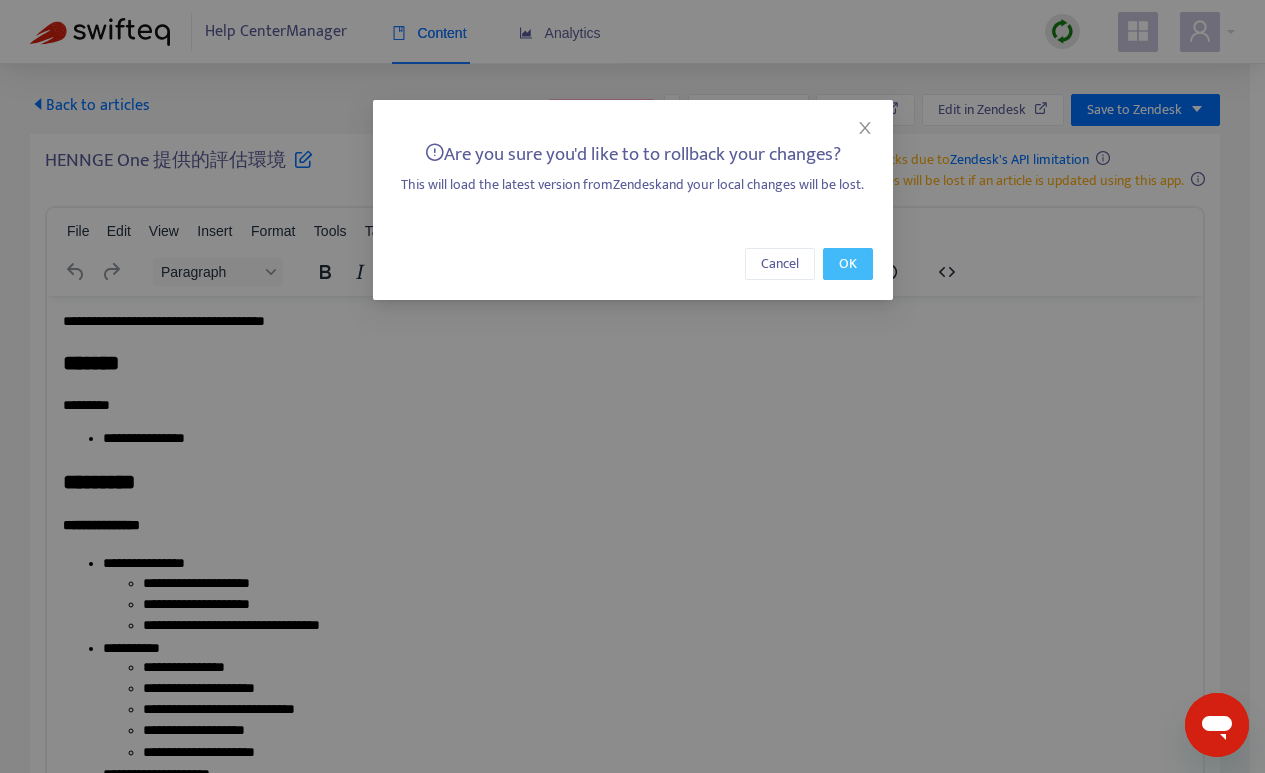 click on "OK" at bounding box center (848, 264) 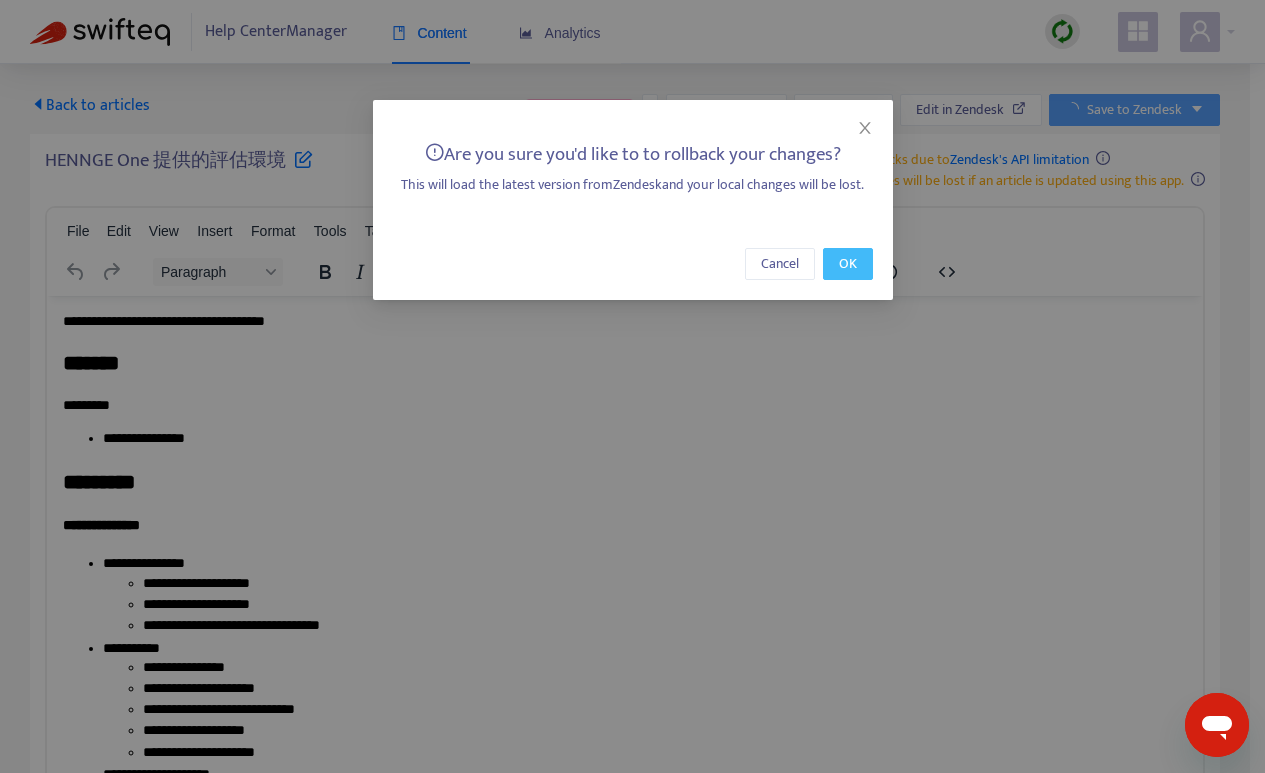click on "OK" at bounding box center [848, 264] 